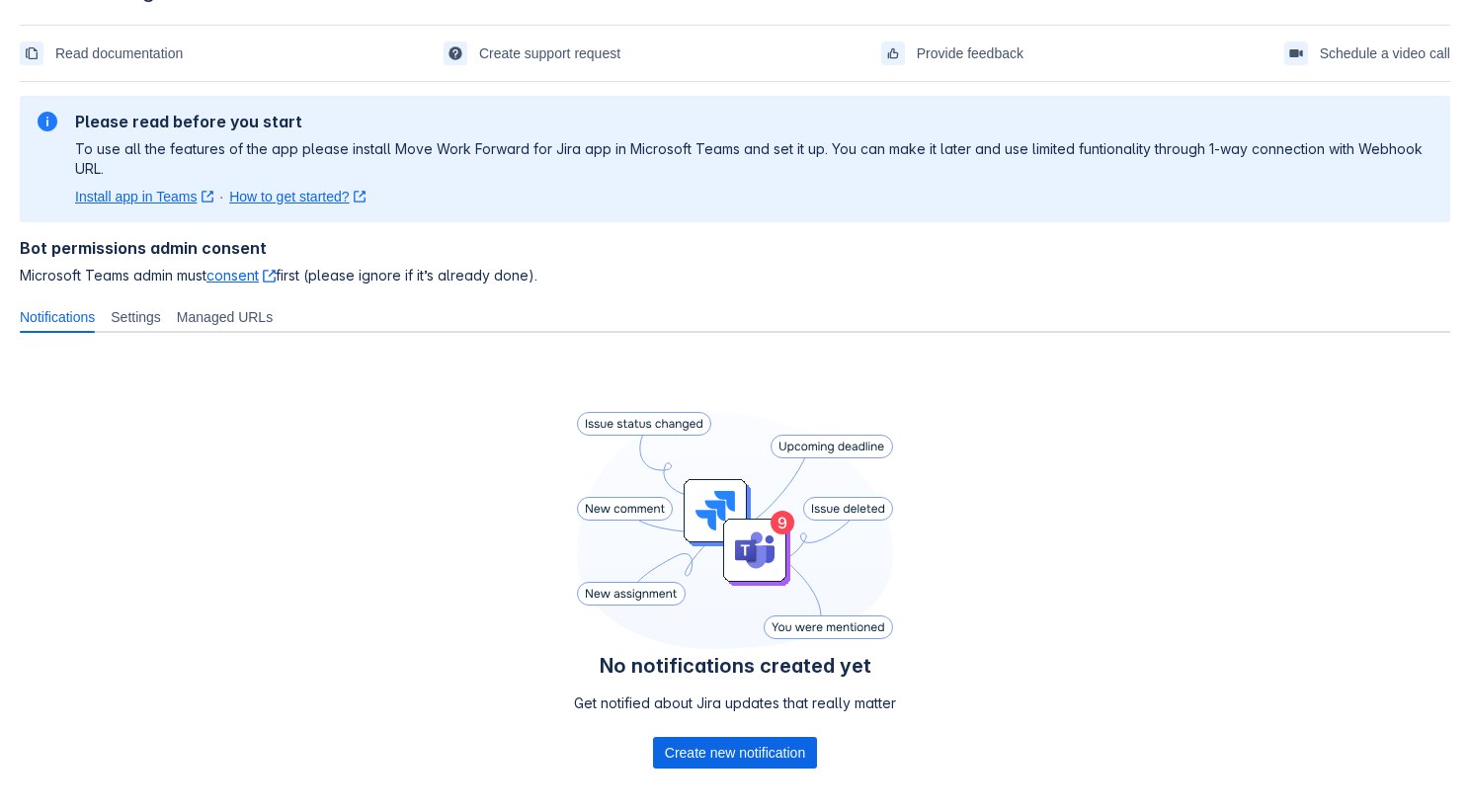 scroll, scrollTop: 157, scrollLeft: 0, axis: vertical 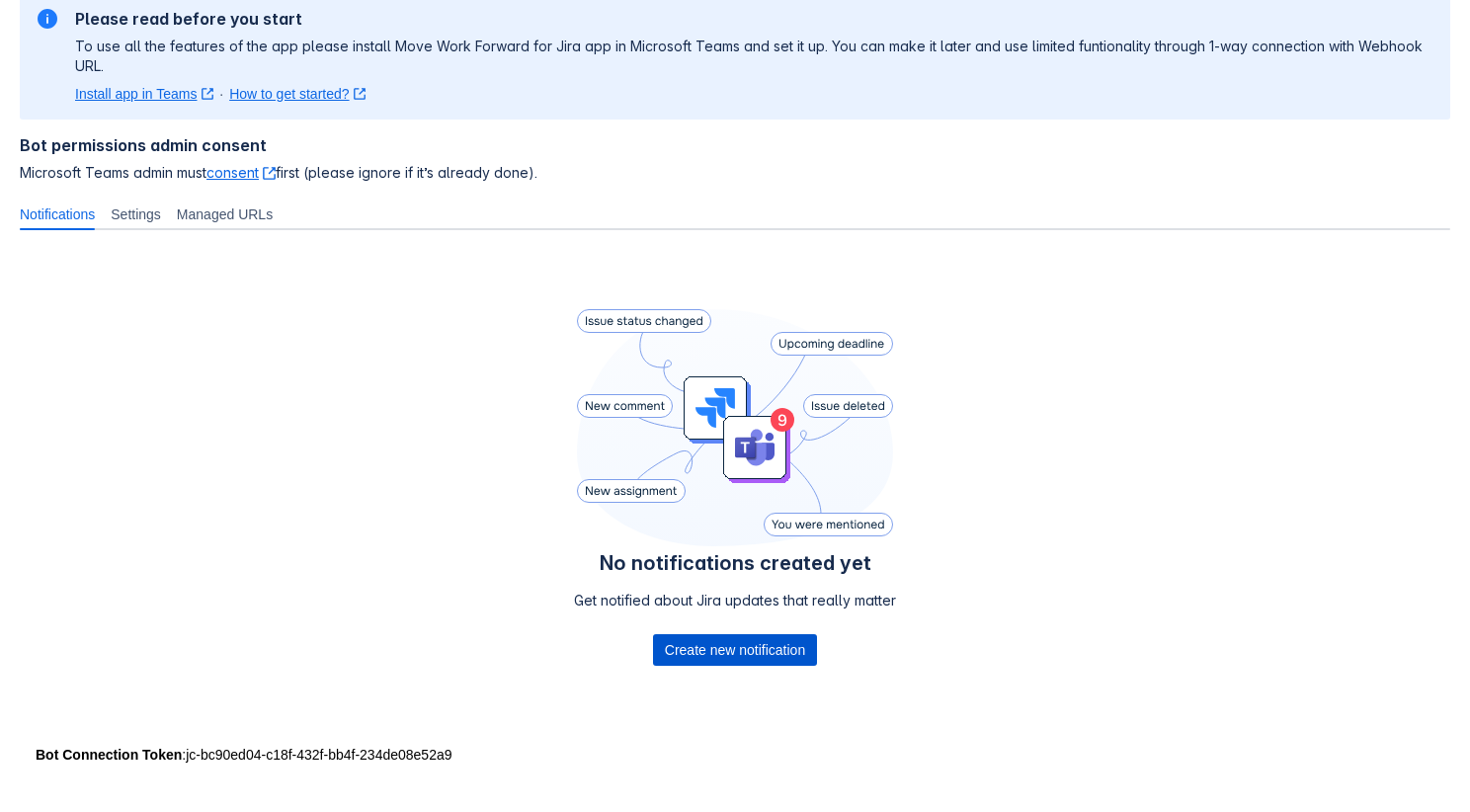 click on "Create new notification" at bounding box center (735, 650) 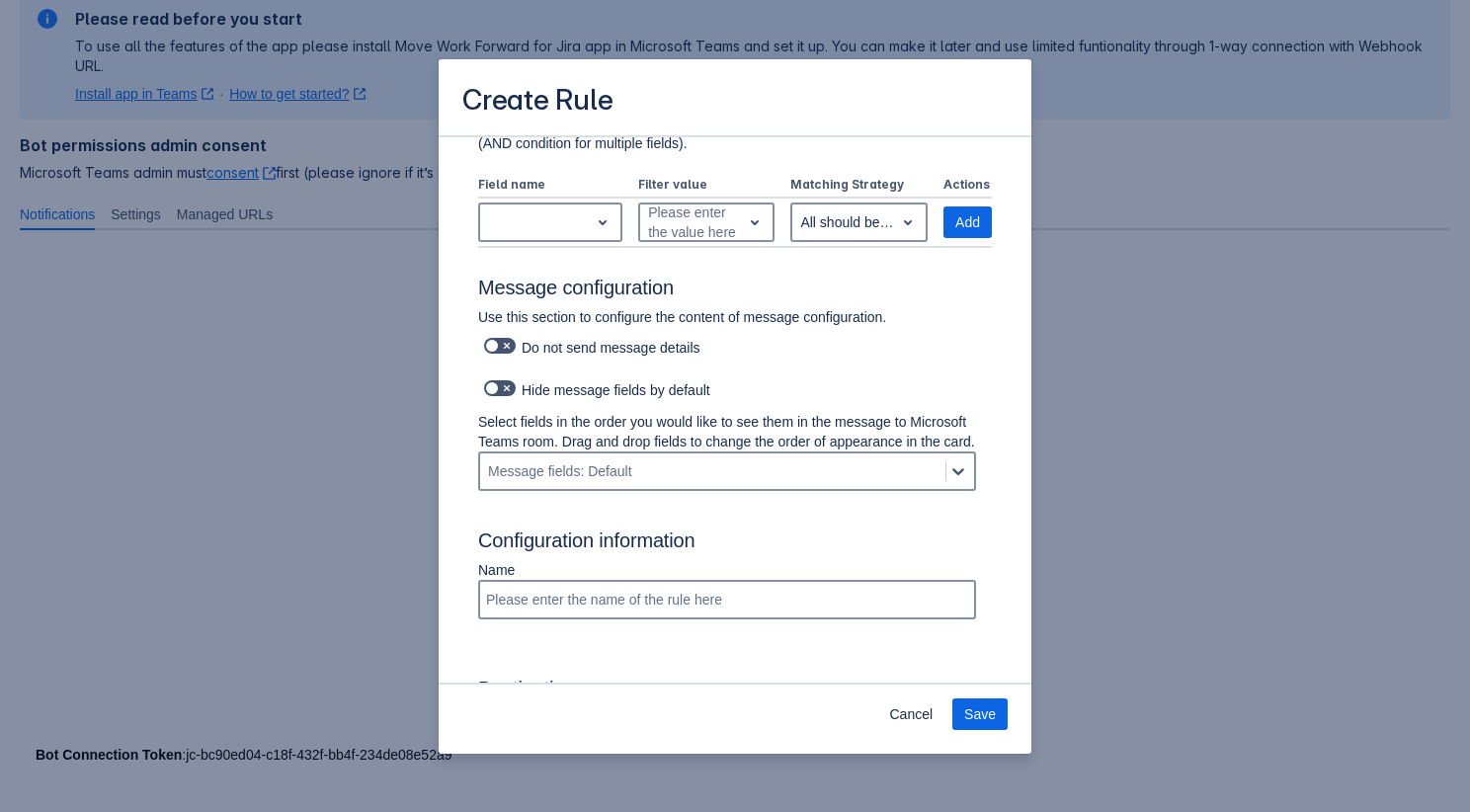 scroll, scrollTop: 1351, scrollLeft: 0, axis: vertical 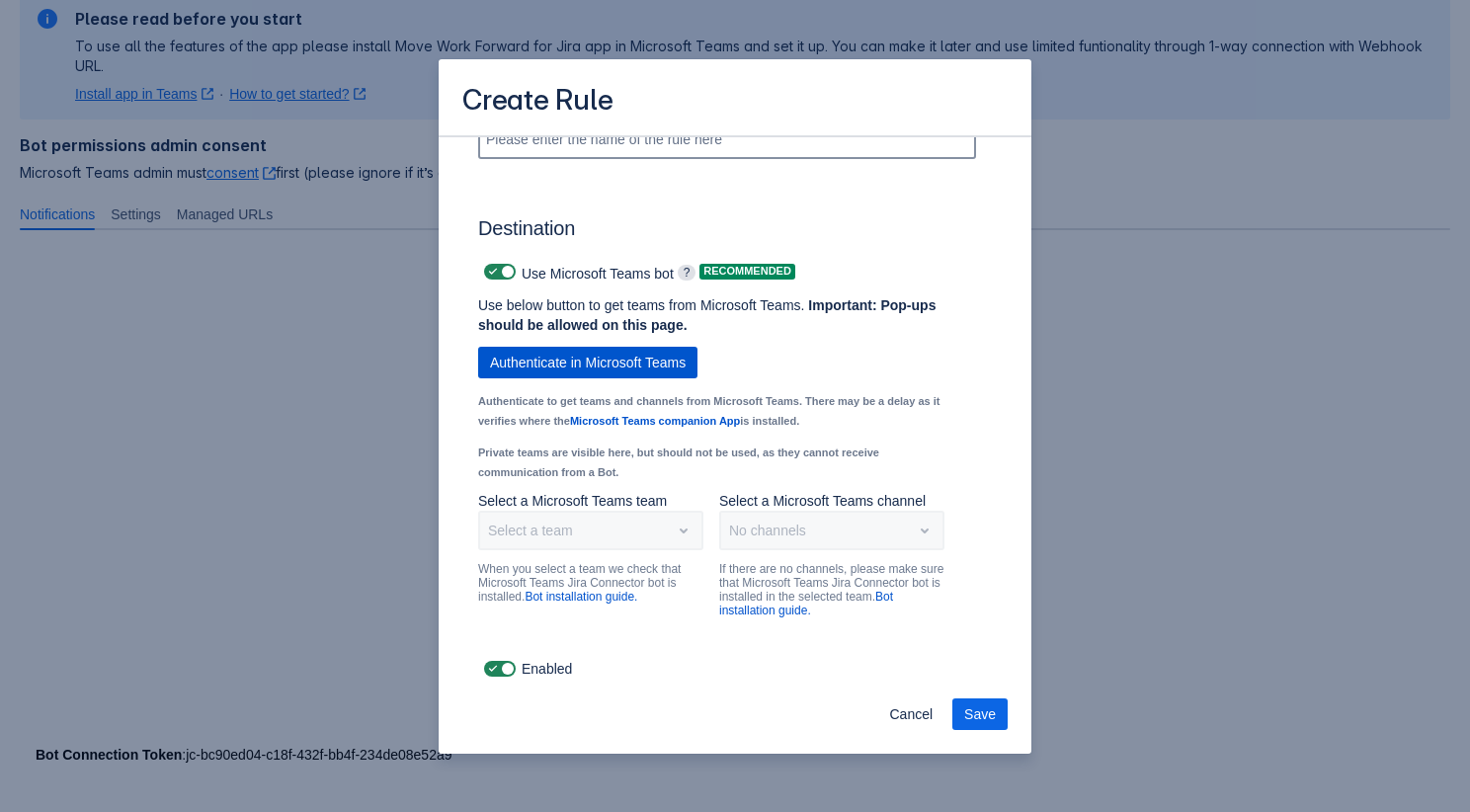 click on "Authenticate in Microsoft Teams" at bounding box center [588, 363] 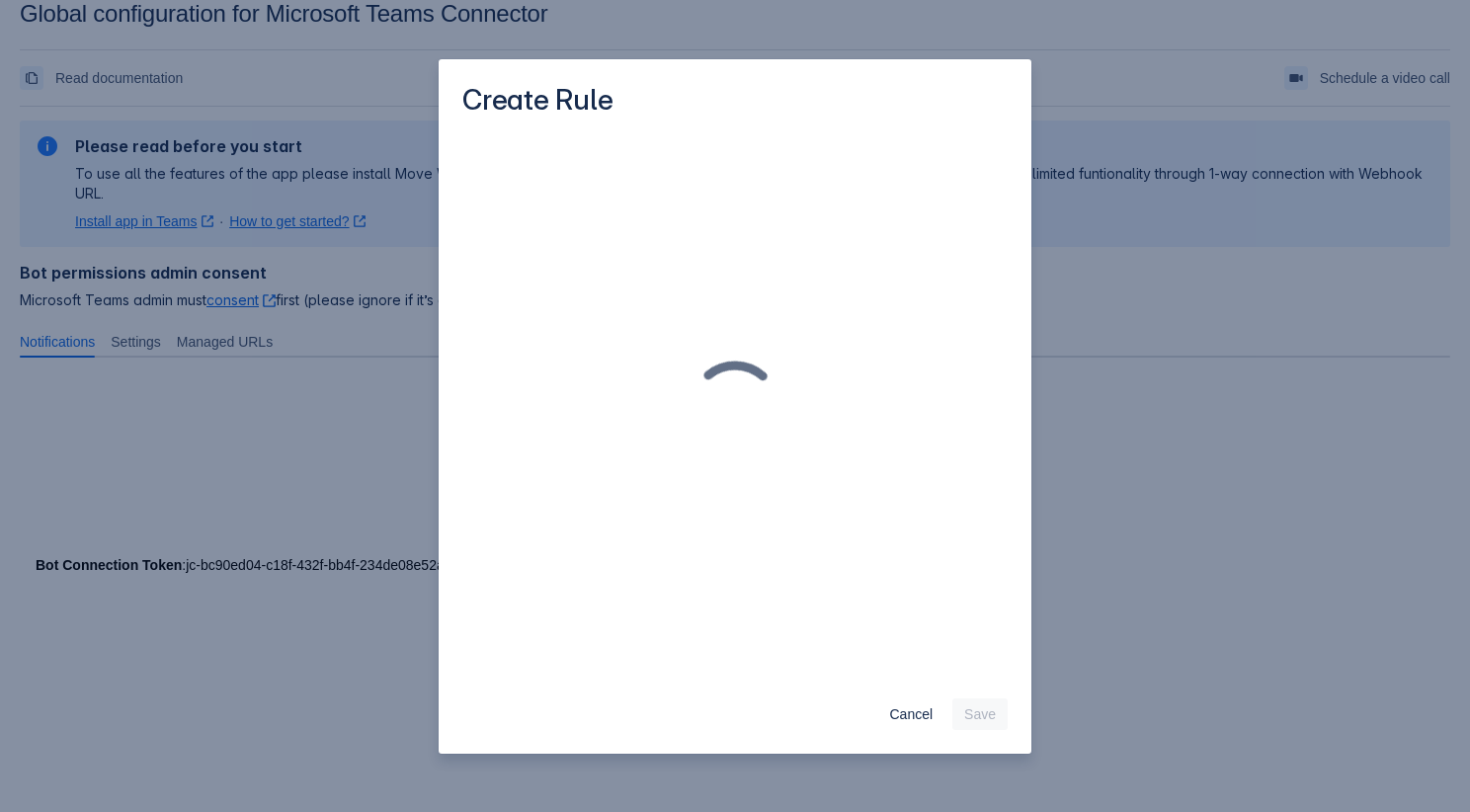 scroll, scrollTop: 30, scrollLeft: 0, axis: vertical 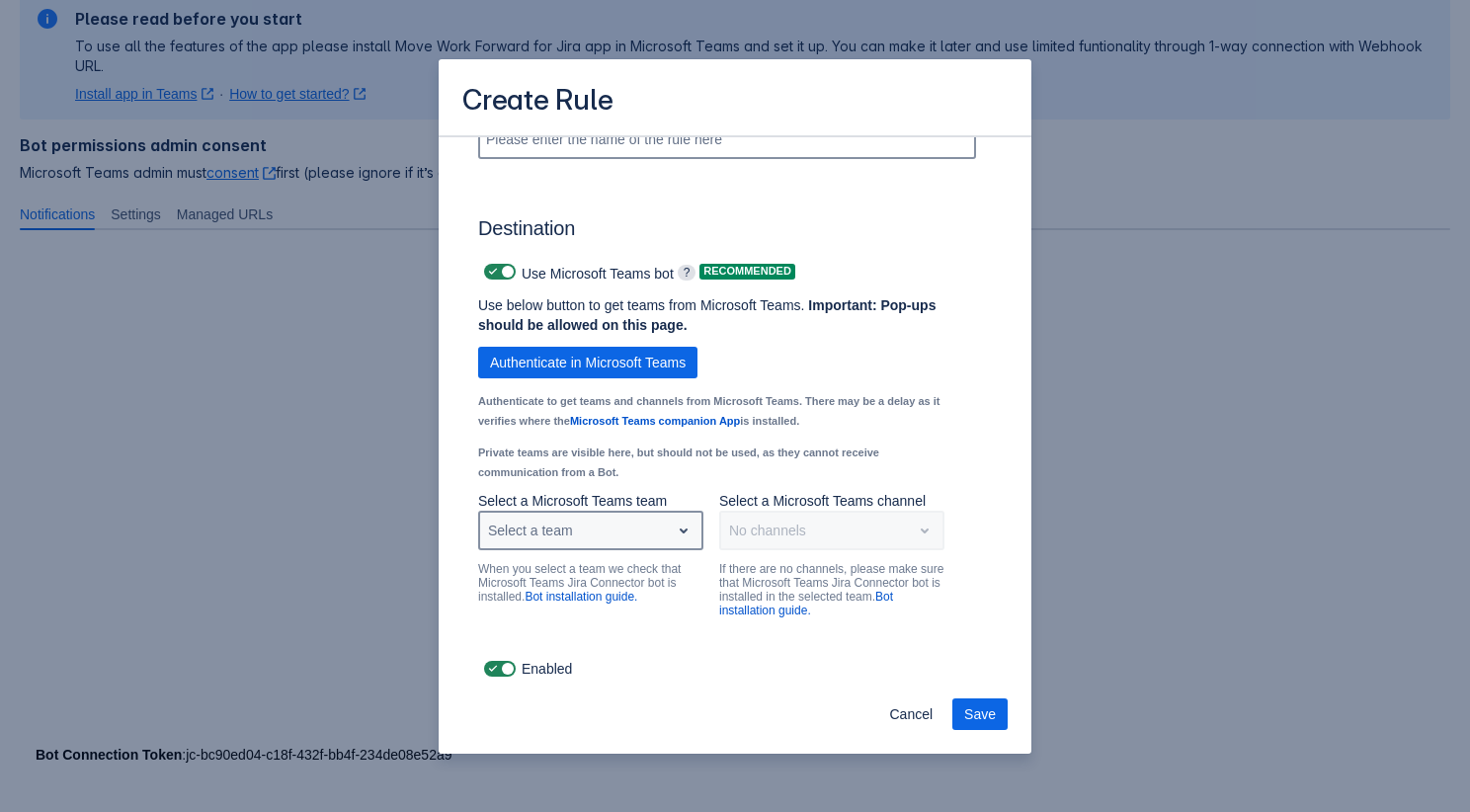 click on "Select a team" at bounding box center (575, 530) 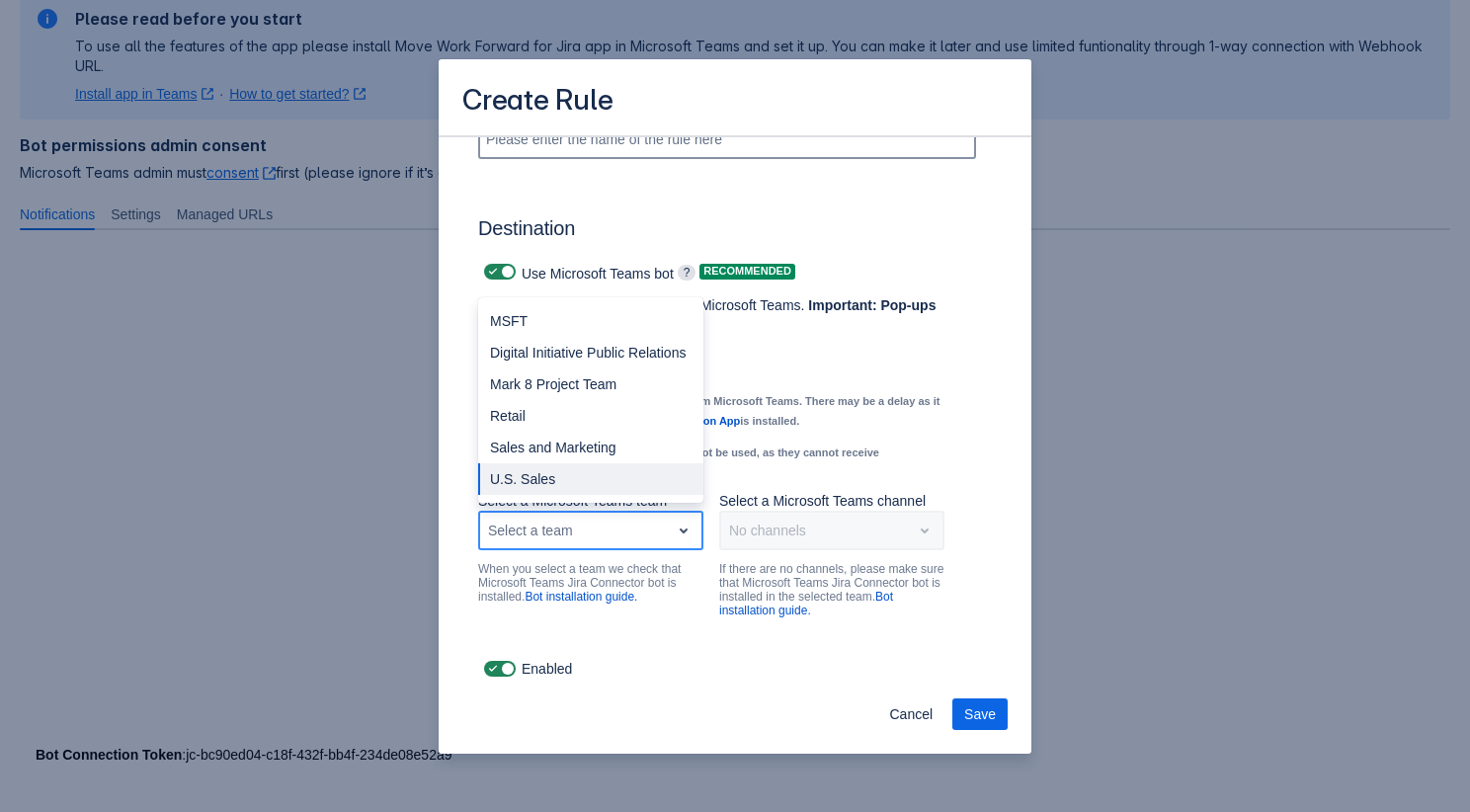 click on "U.S. Sales" at bounding box center (591, 479) 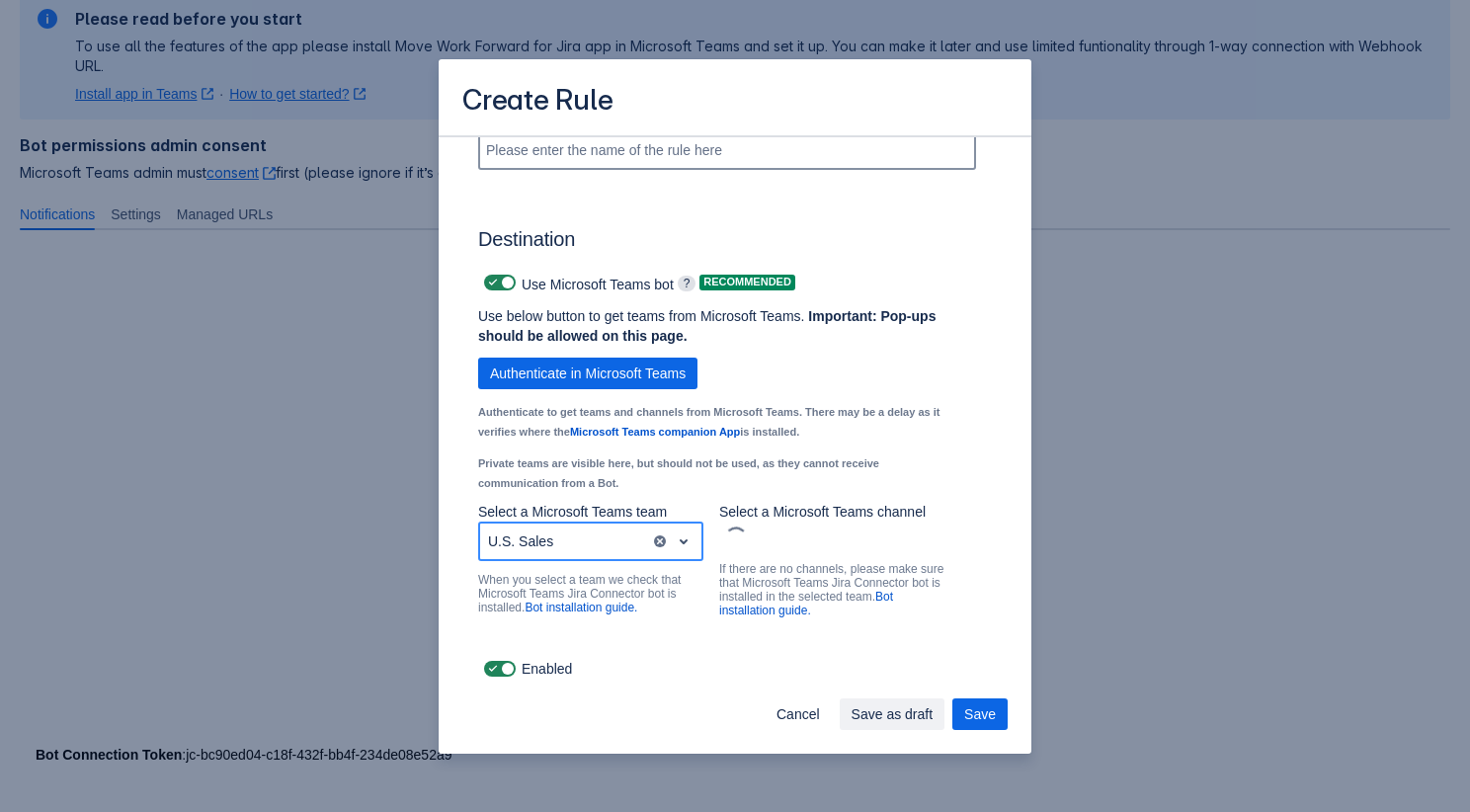 scroll, scrollTop: 1351, scrollLeft: 0, axis: vertical 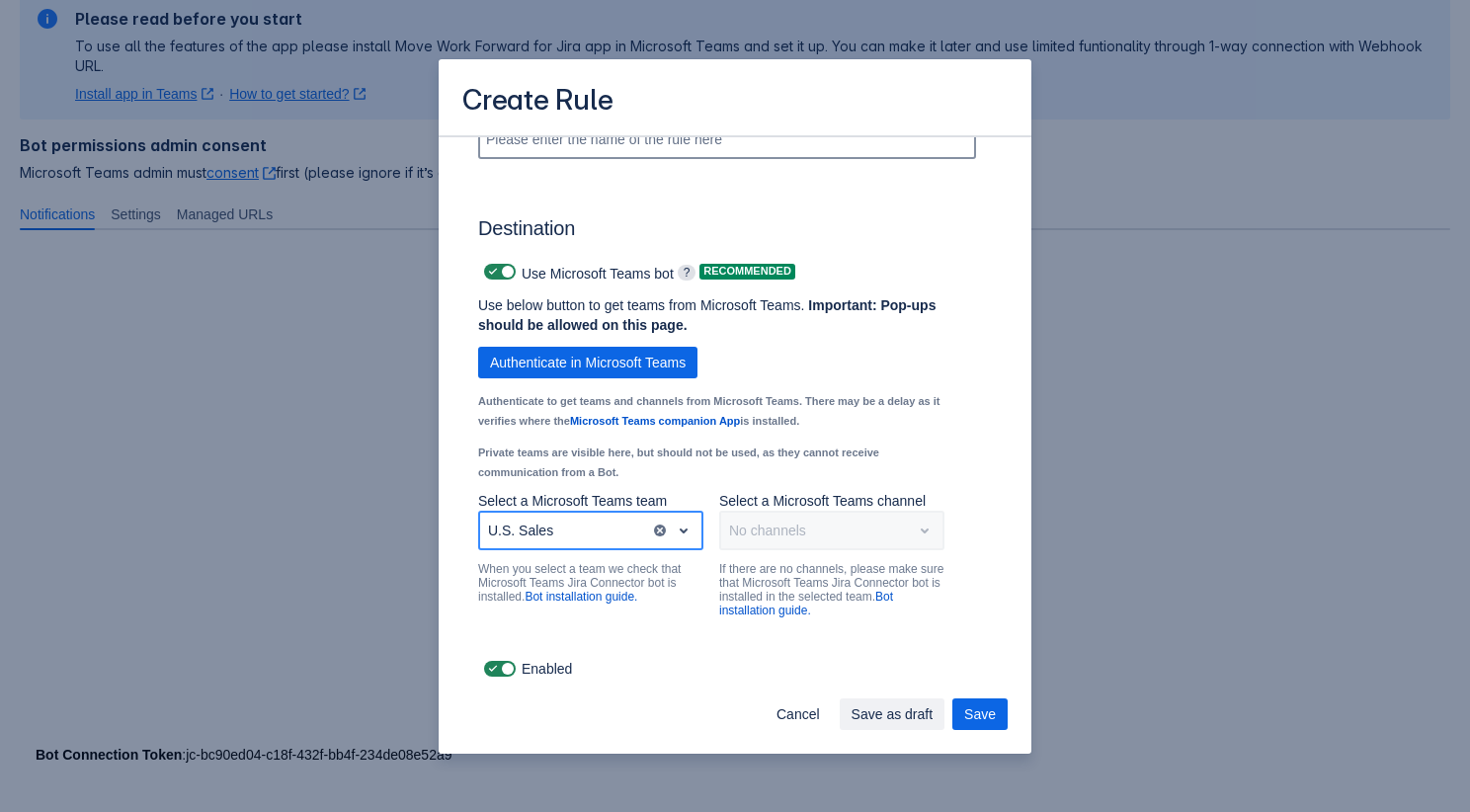 click on "No channels" at bounding box center [832, 530] 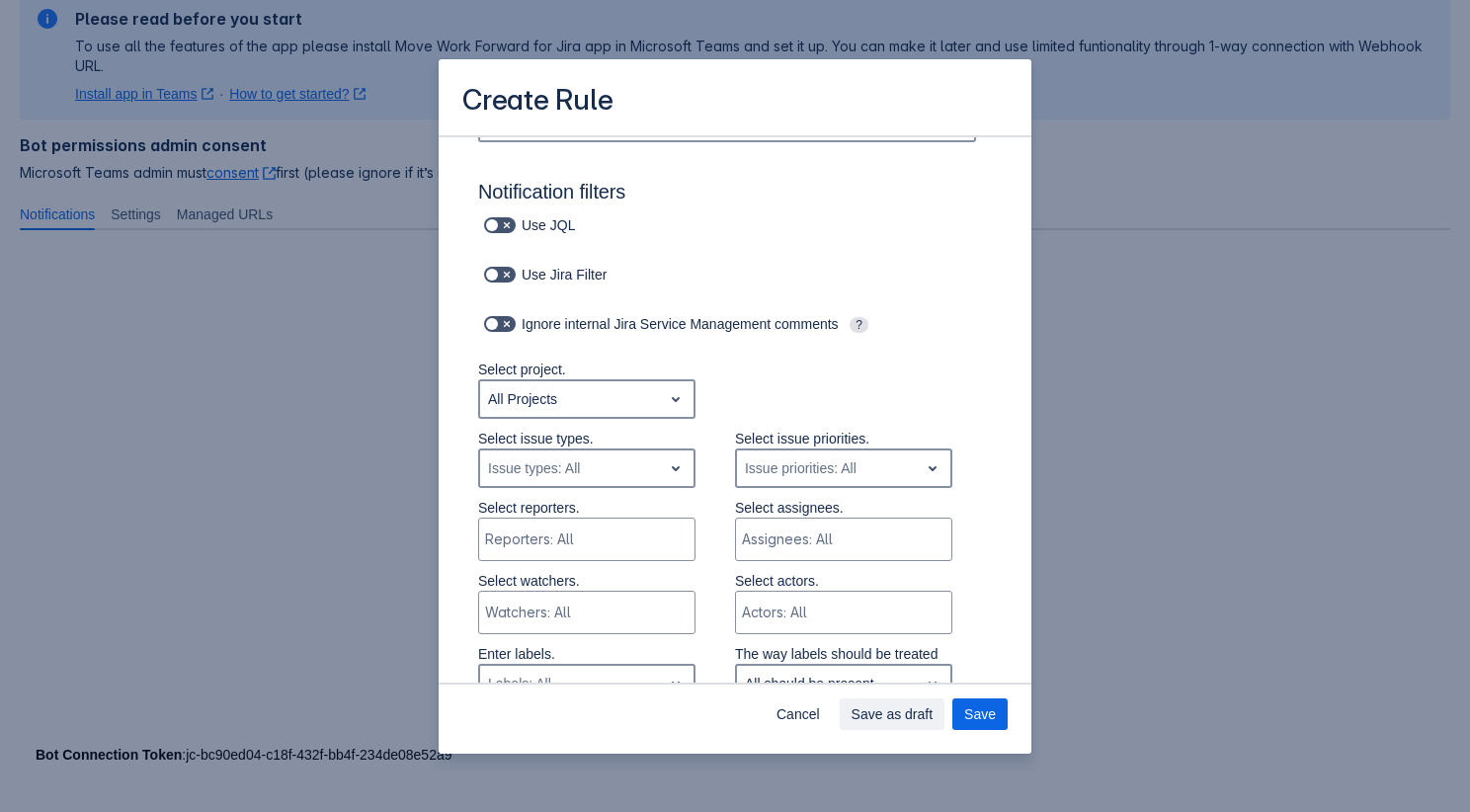 scroll, scrollTop: 0, scrollLeft: 0, axis: both 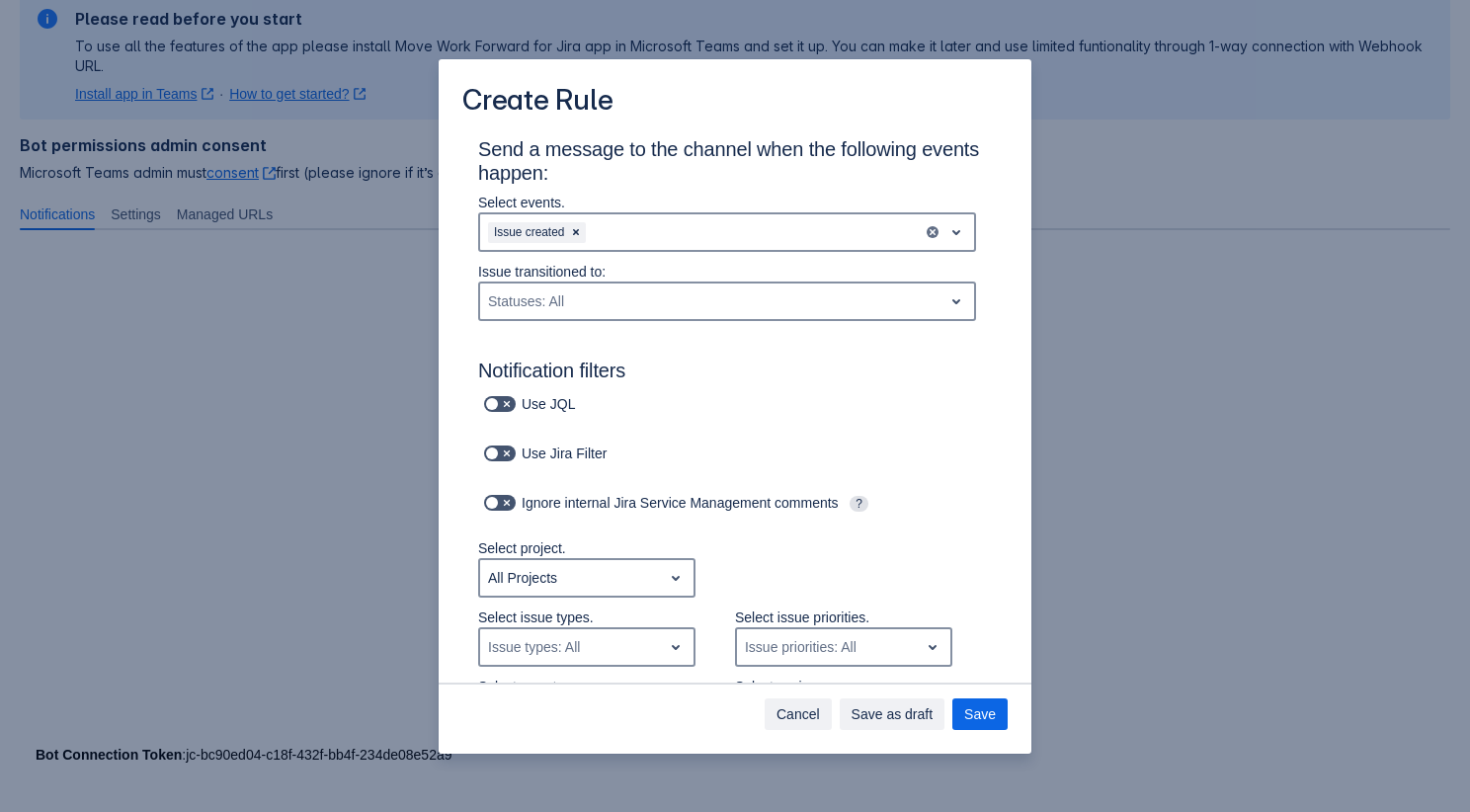 click on "Cancel" at bounding box center (798, 714) 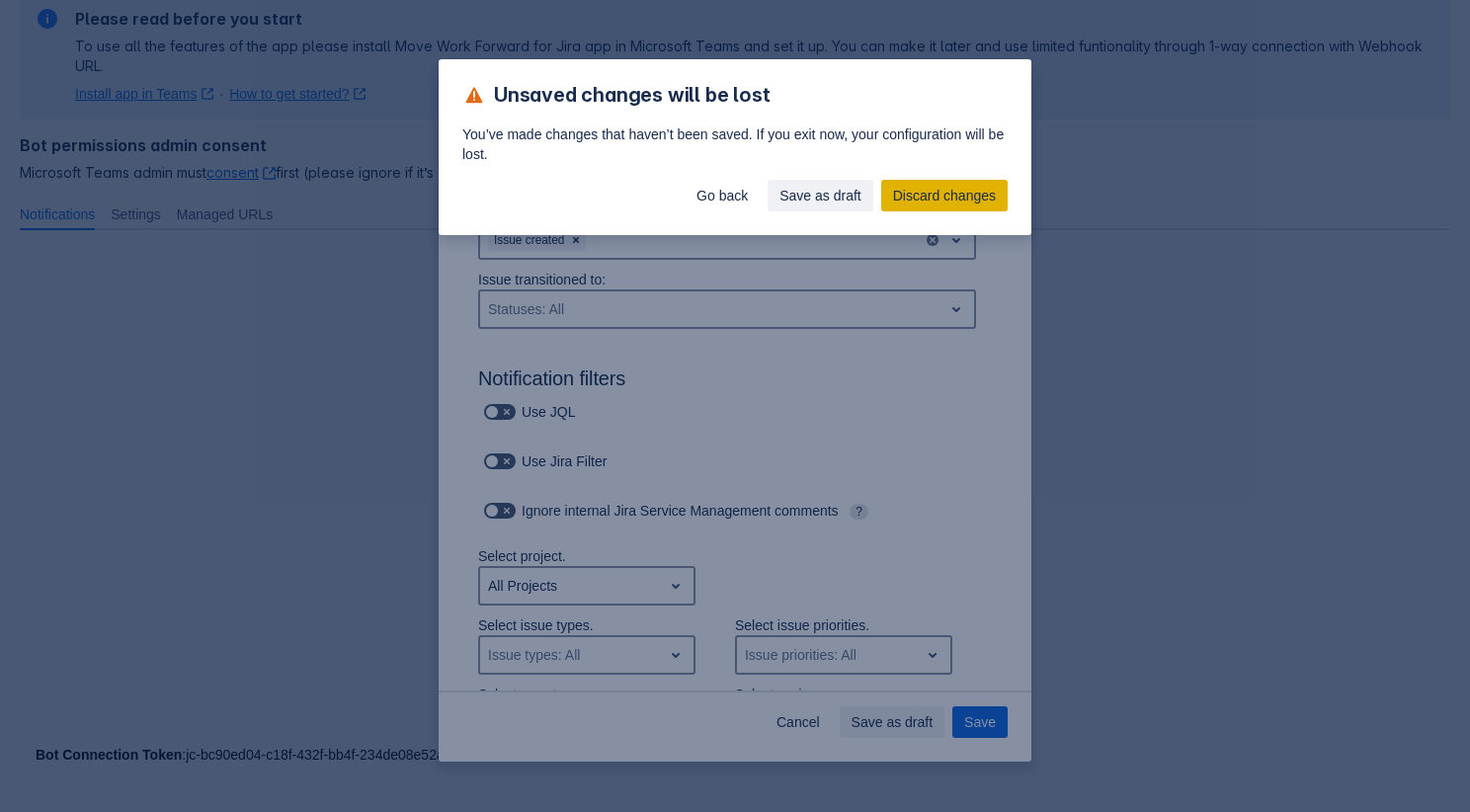 click on "Discard changes" at bounding box center (944, 196) 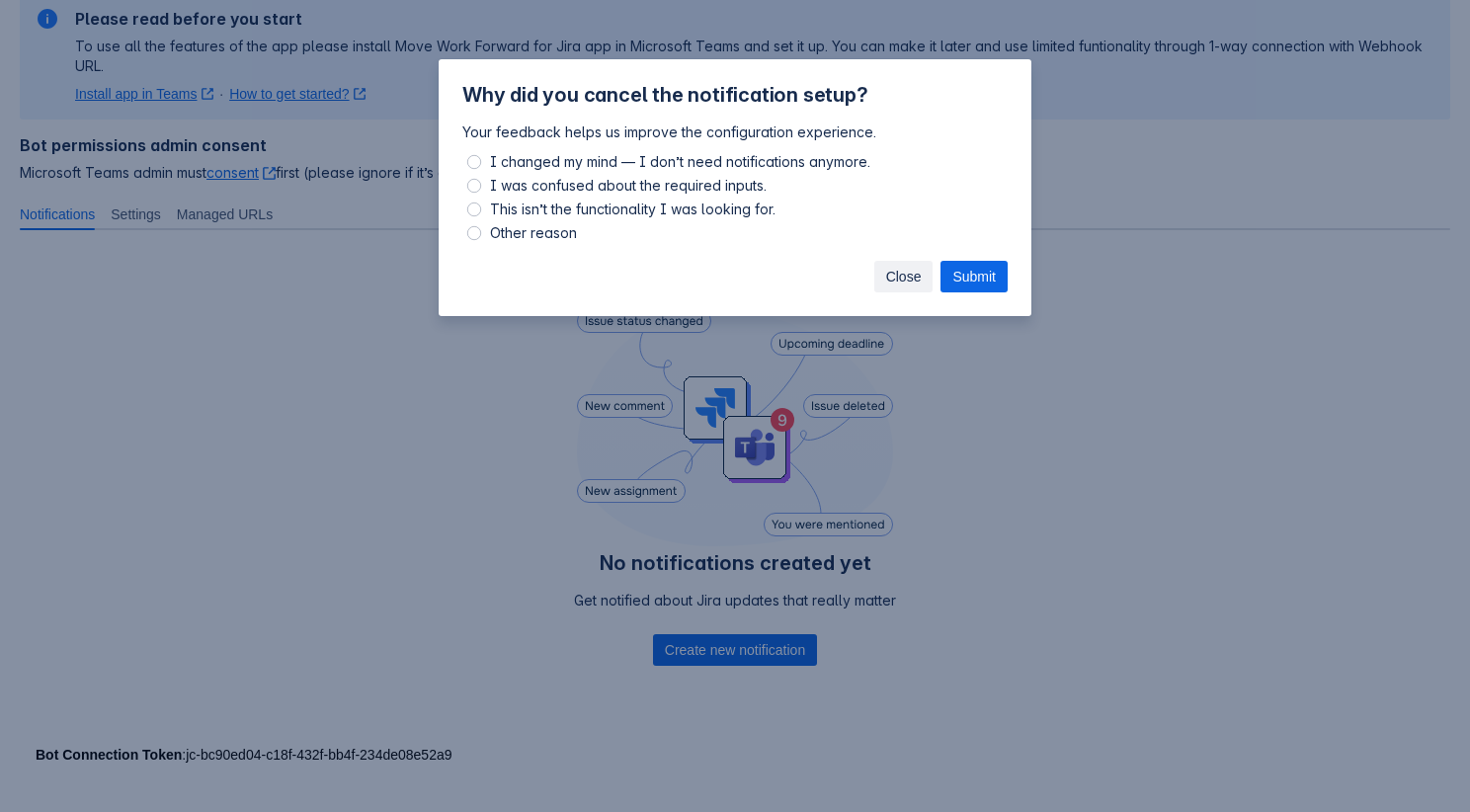 click on "Close" at bounding box center [904, 277] 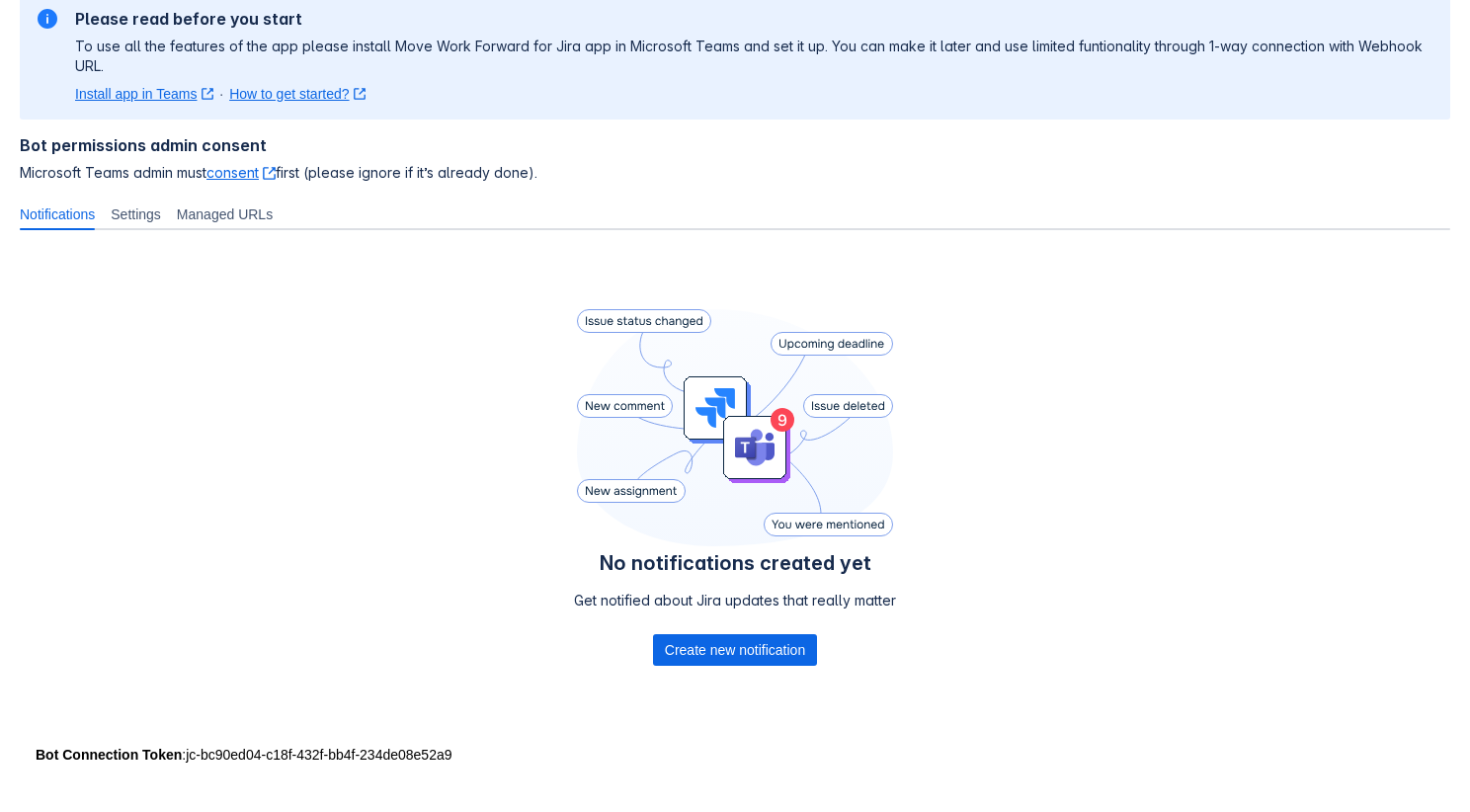 scroll, scrollTop: 0, scrollLeft: 0, axis: both 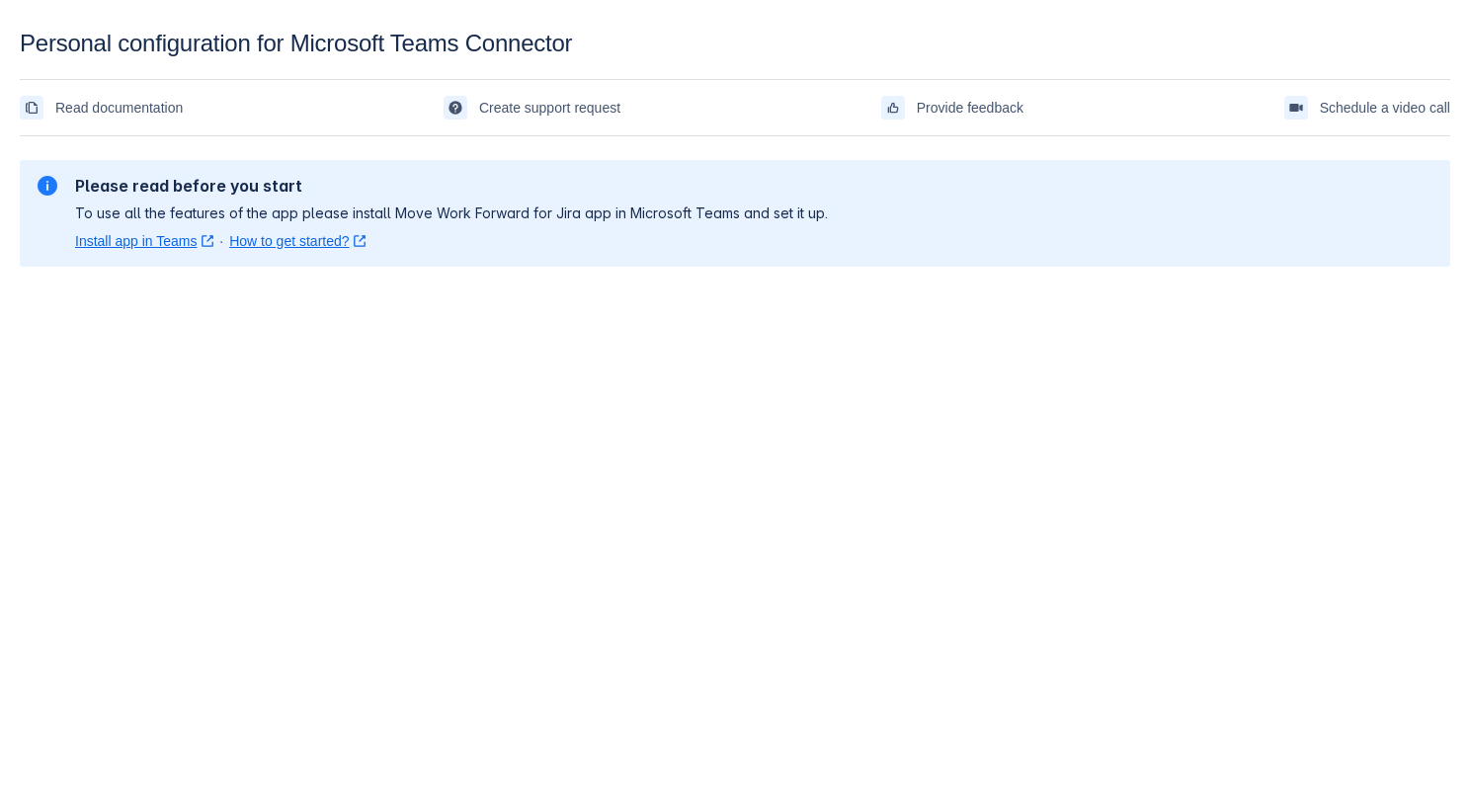 click on "Personal configuration for Microsoft Teams Connector Read documentation Create support request Provide feedback Schedule a video call Please read before you start To use all the features of the app please install Move Work Forward for Jira app in Microsoft Teams and set it up. Install app in Teams ﻿ , (opens new window) · How to get started? ﻿ , (opens new window)" at bounding box center (735, 436) 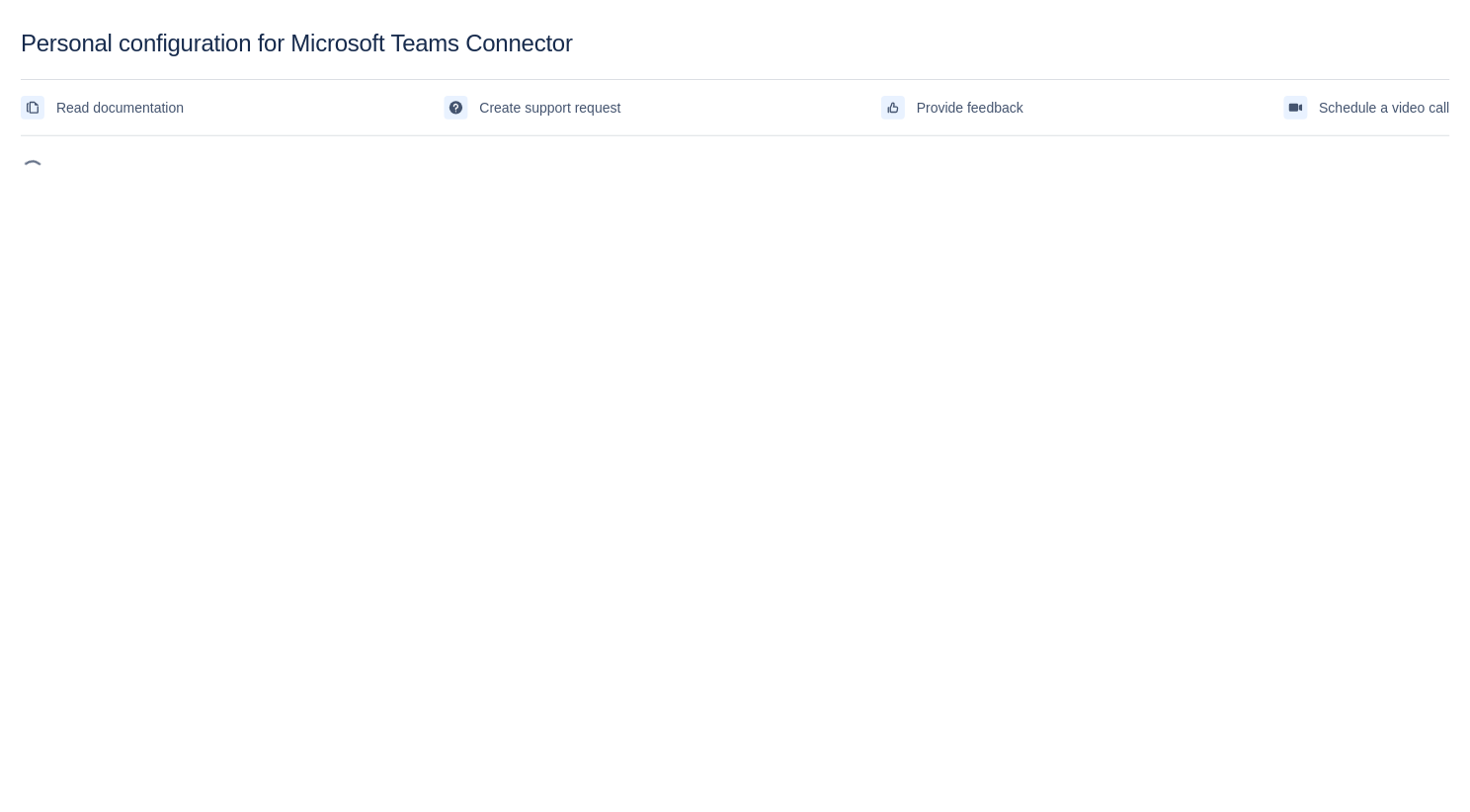 scroll, scrollTop: 0, scrollLeft: 0, axis: both 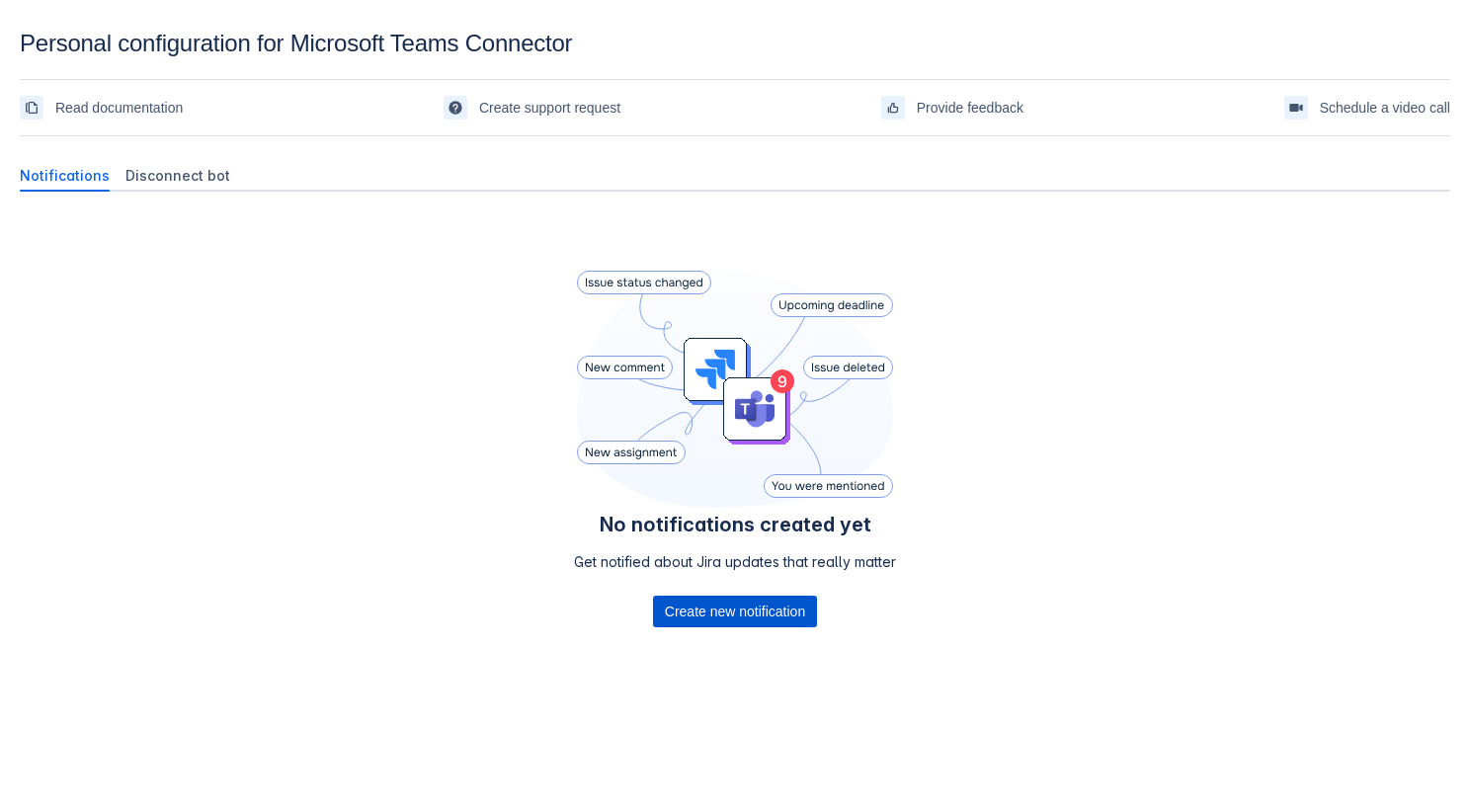 click on "Create new notification" at bounding box center (735, 611) 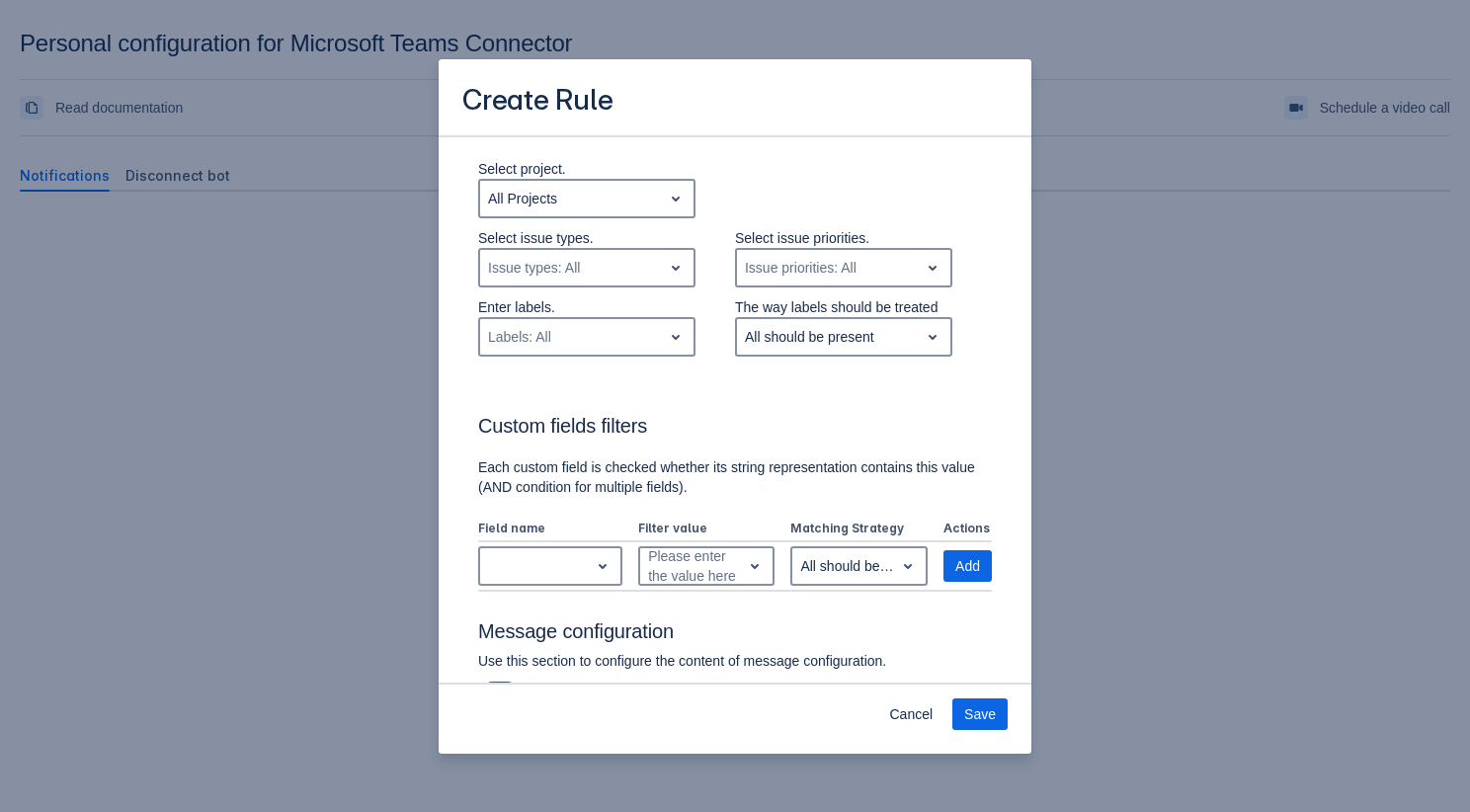 scroll, scrollTop: 0, scrollLeft: 0, axis: both 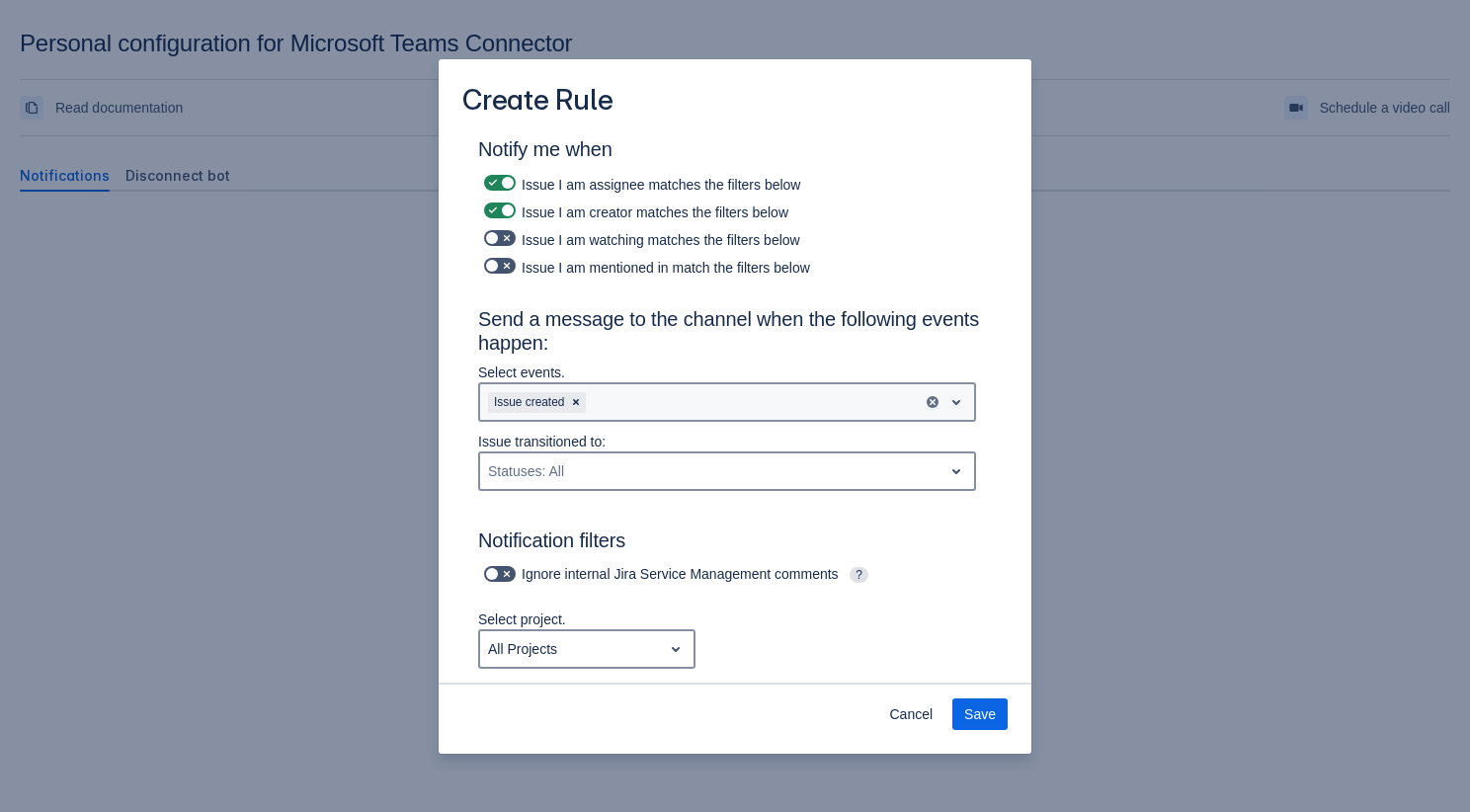 click on "Issue created" at bounding box center (727, 402) 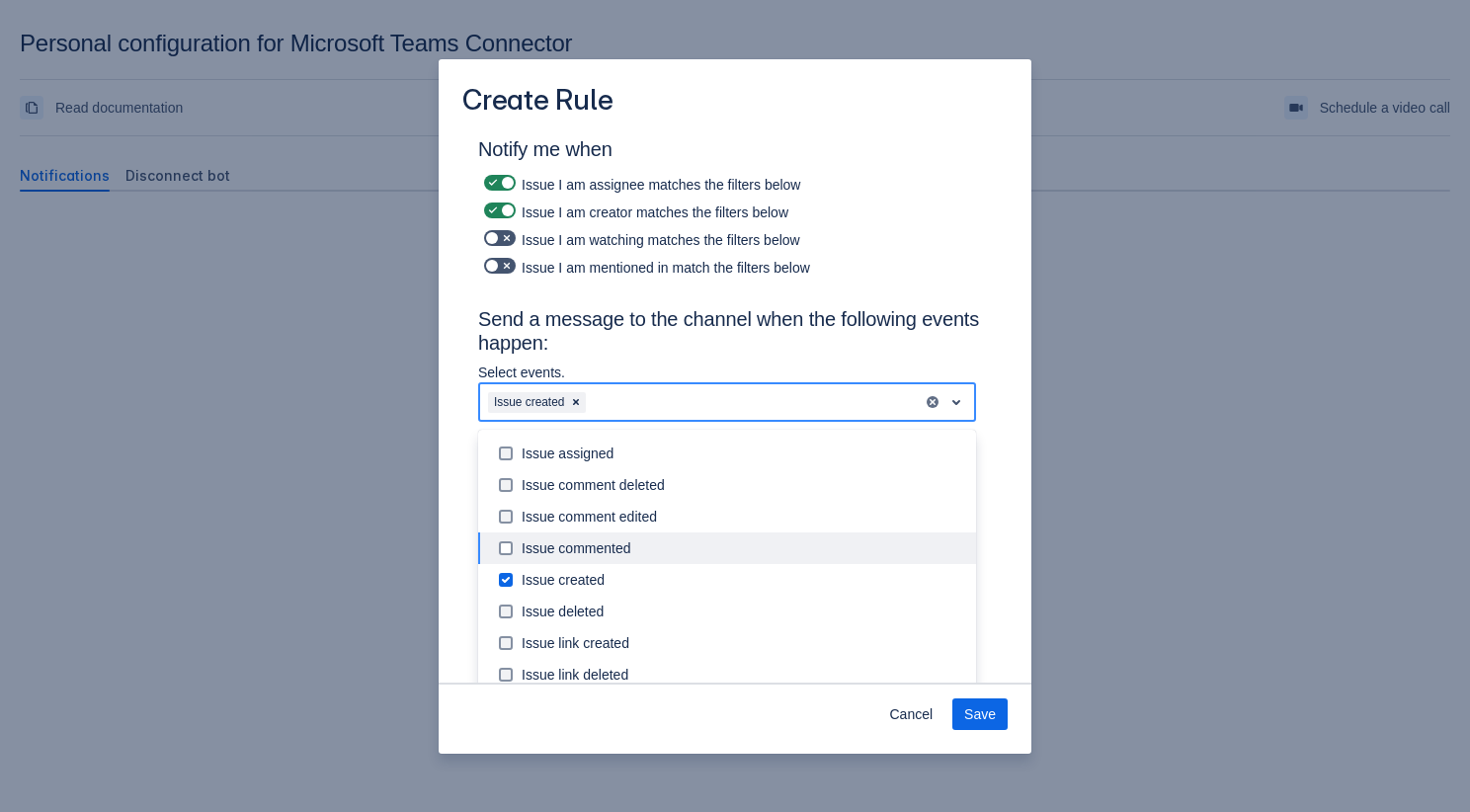 click on "Issue commented" at bounding box center (743, 548) 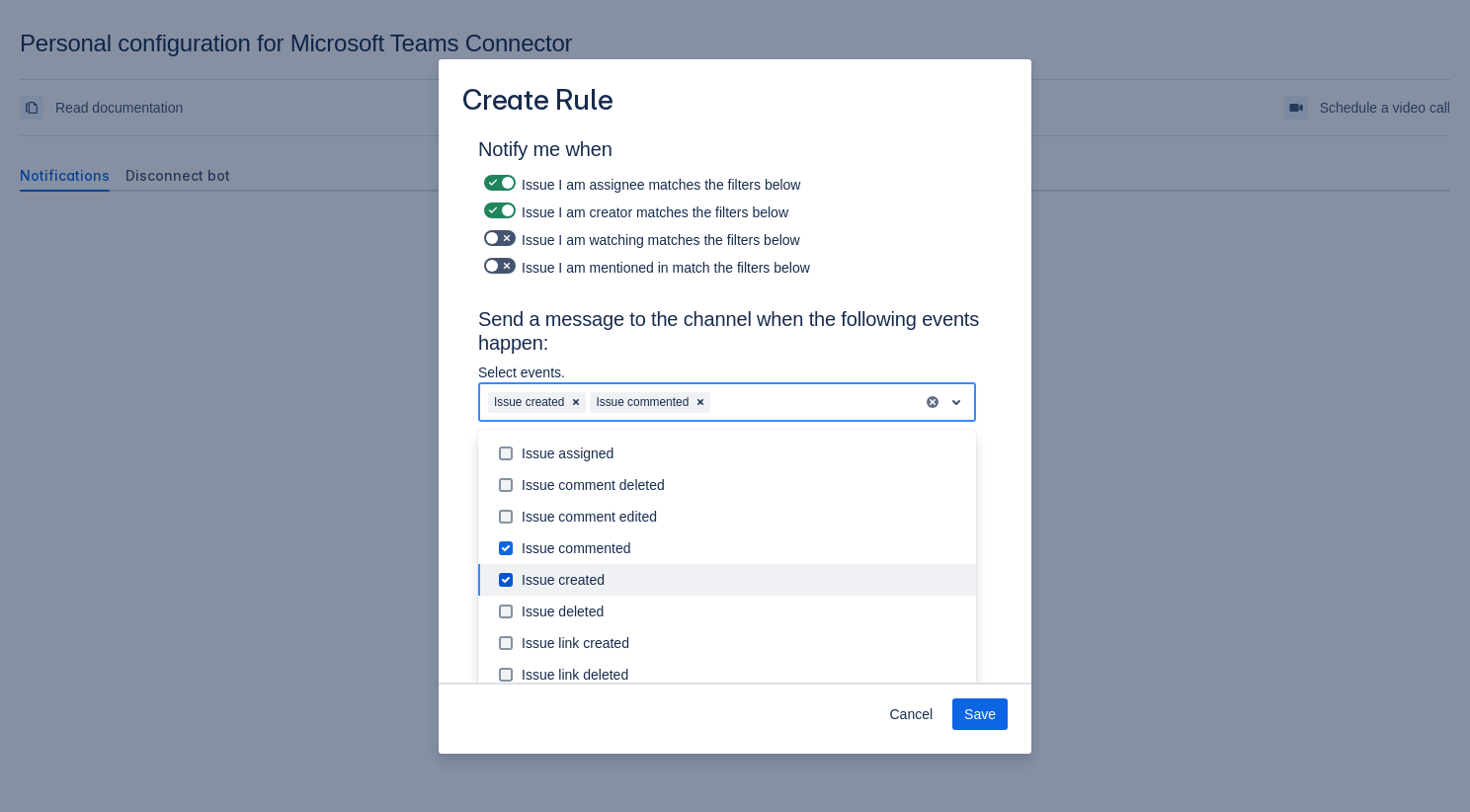click on "Issue created" at bounding box center (727, 580) 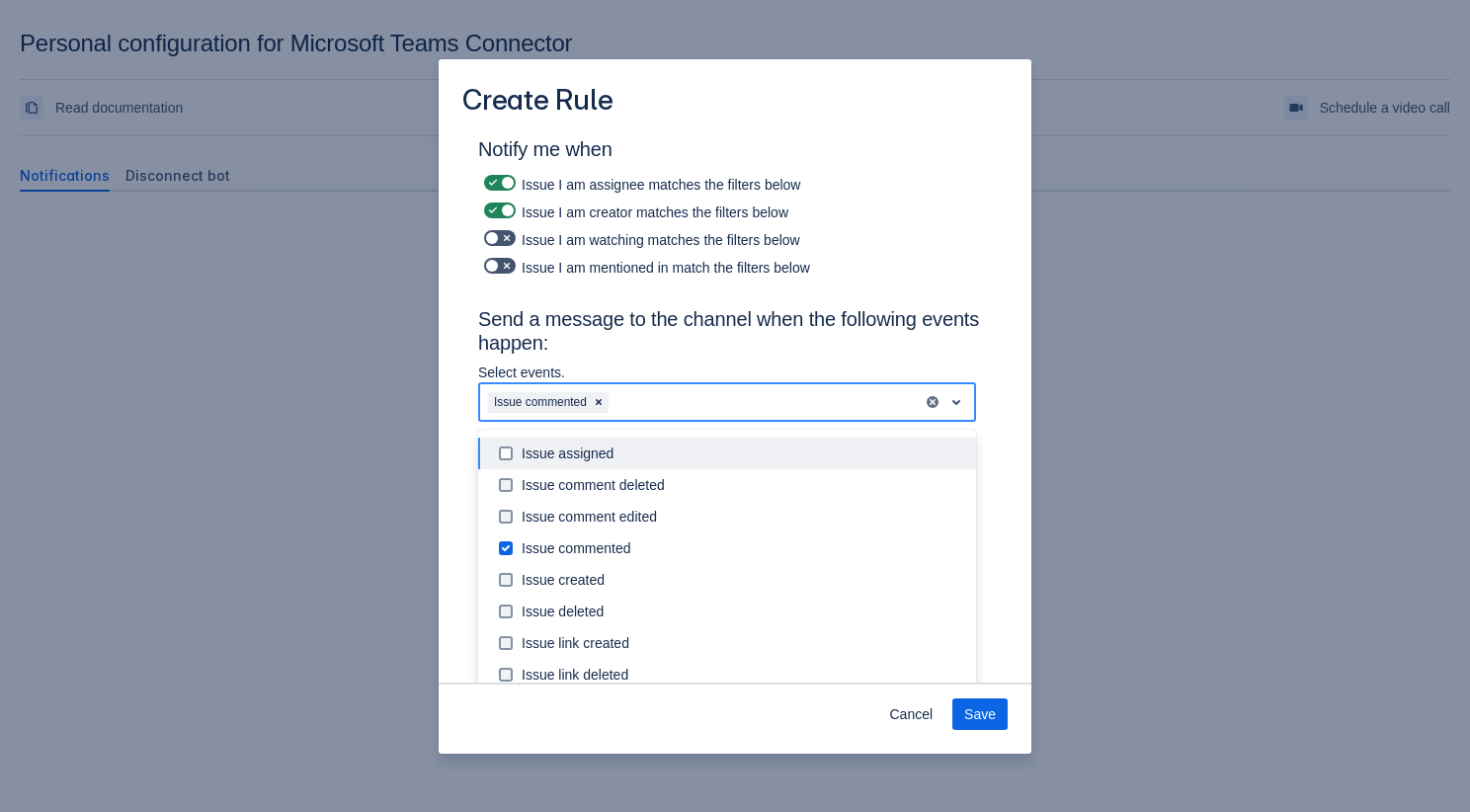 click on "Issue I am watching matches the filters below" at bounding box center [735, 238] 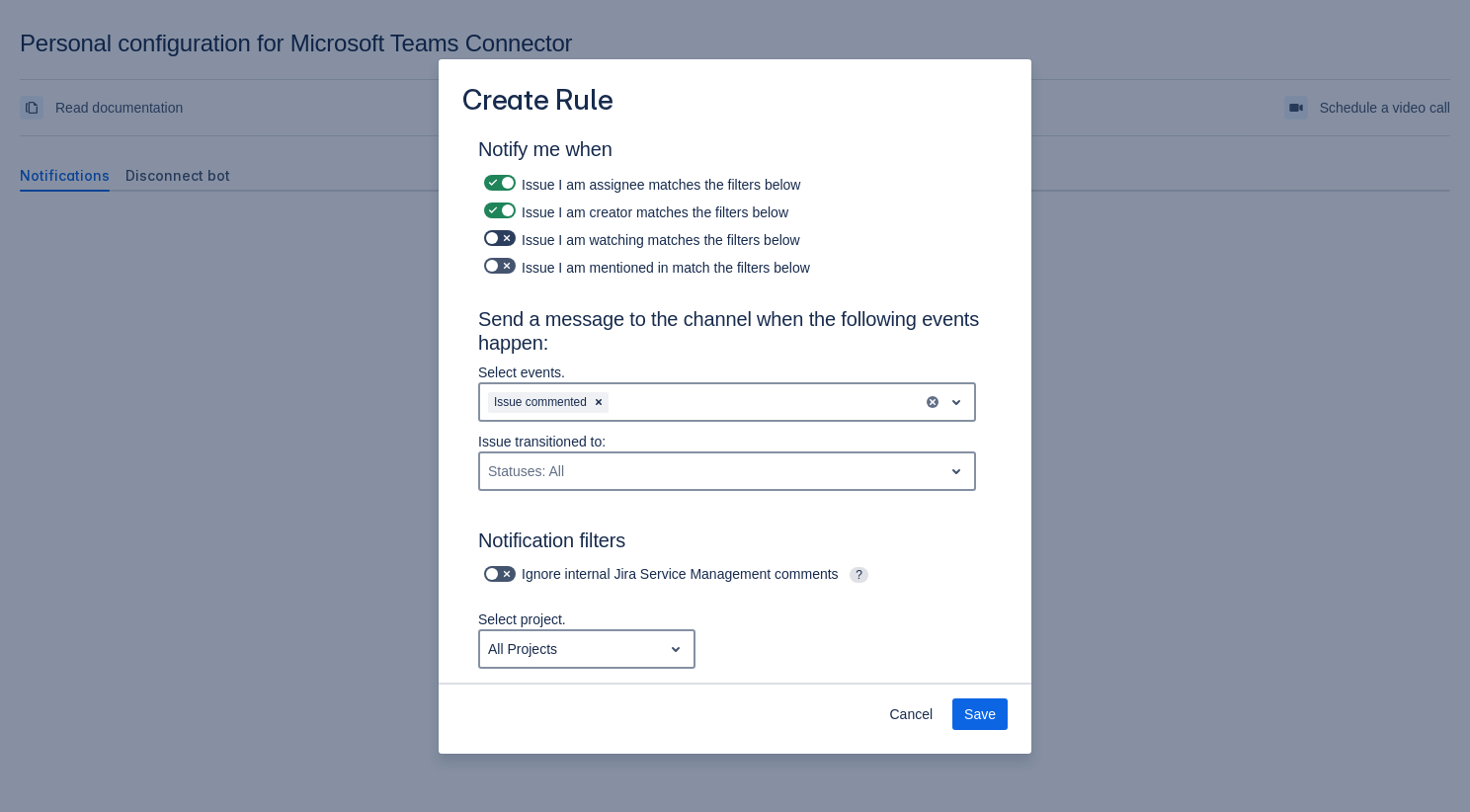 click at bounding box center [507, 238] 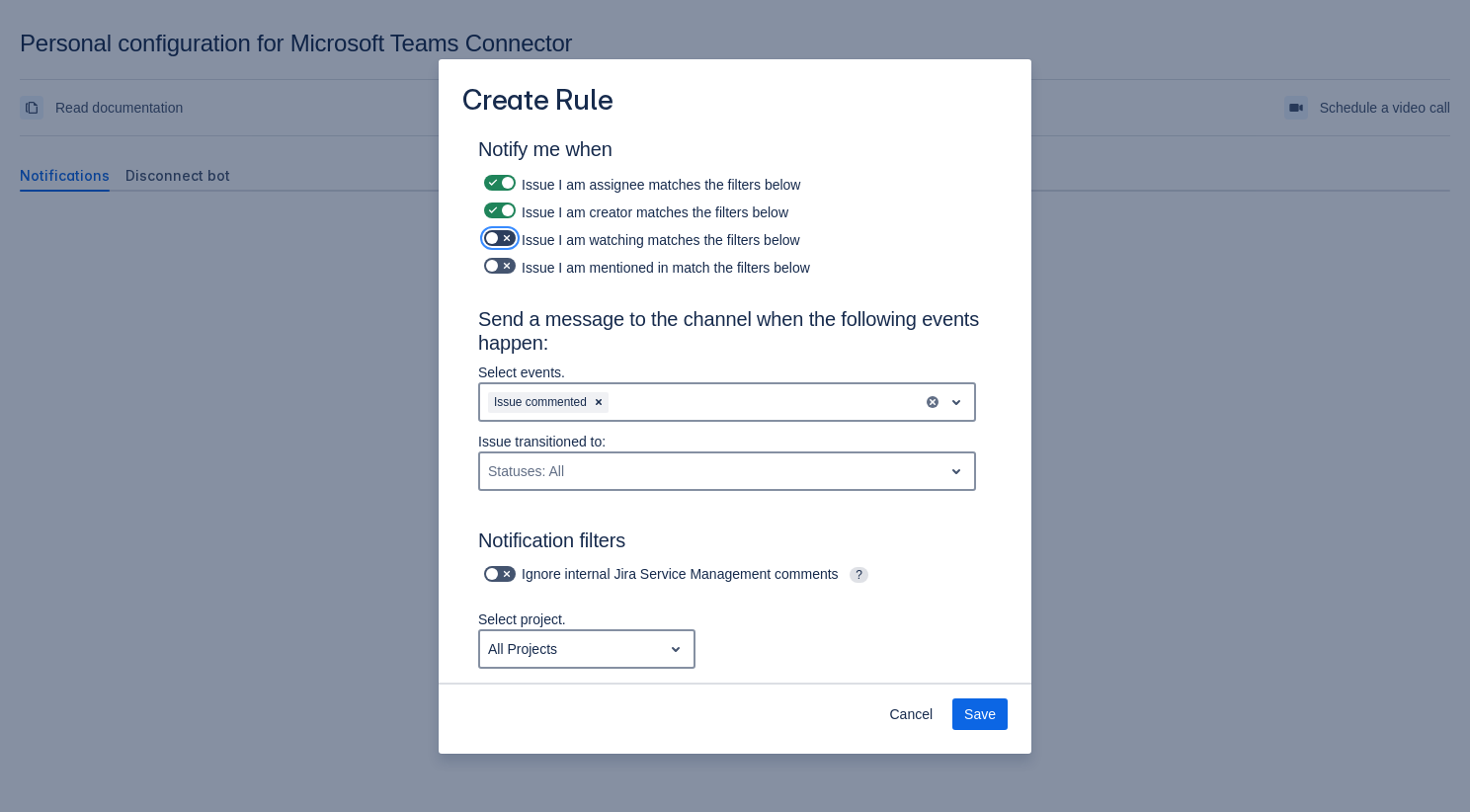 click at bounding box center (490, 238) 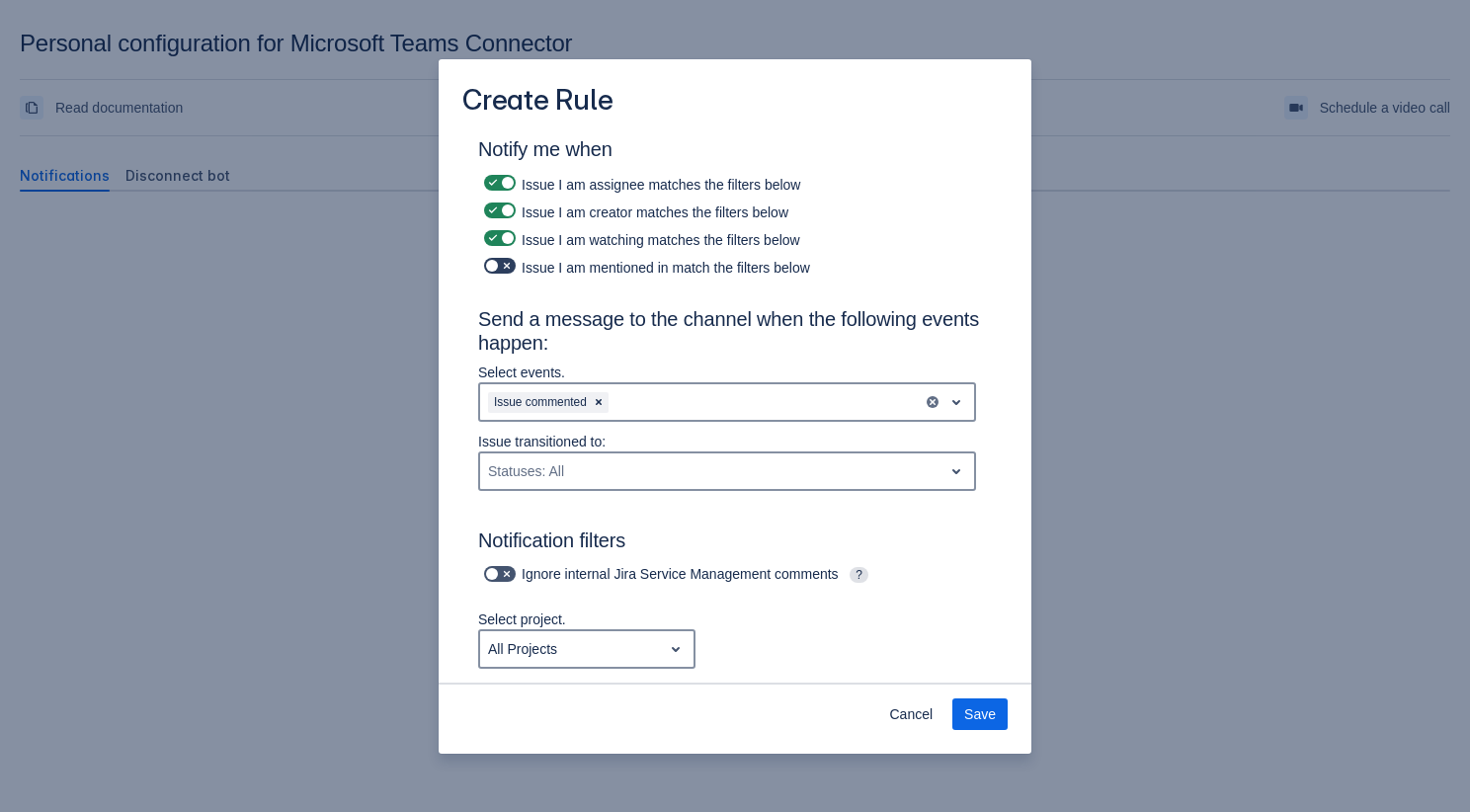 click at bounding box center (493, 266) 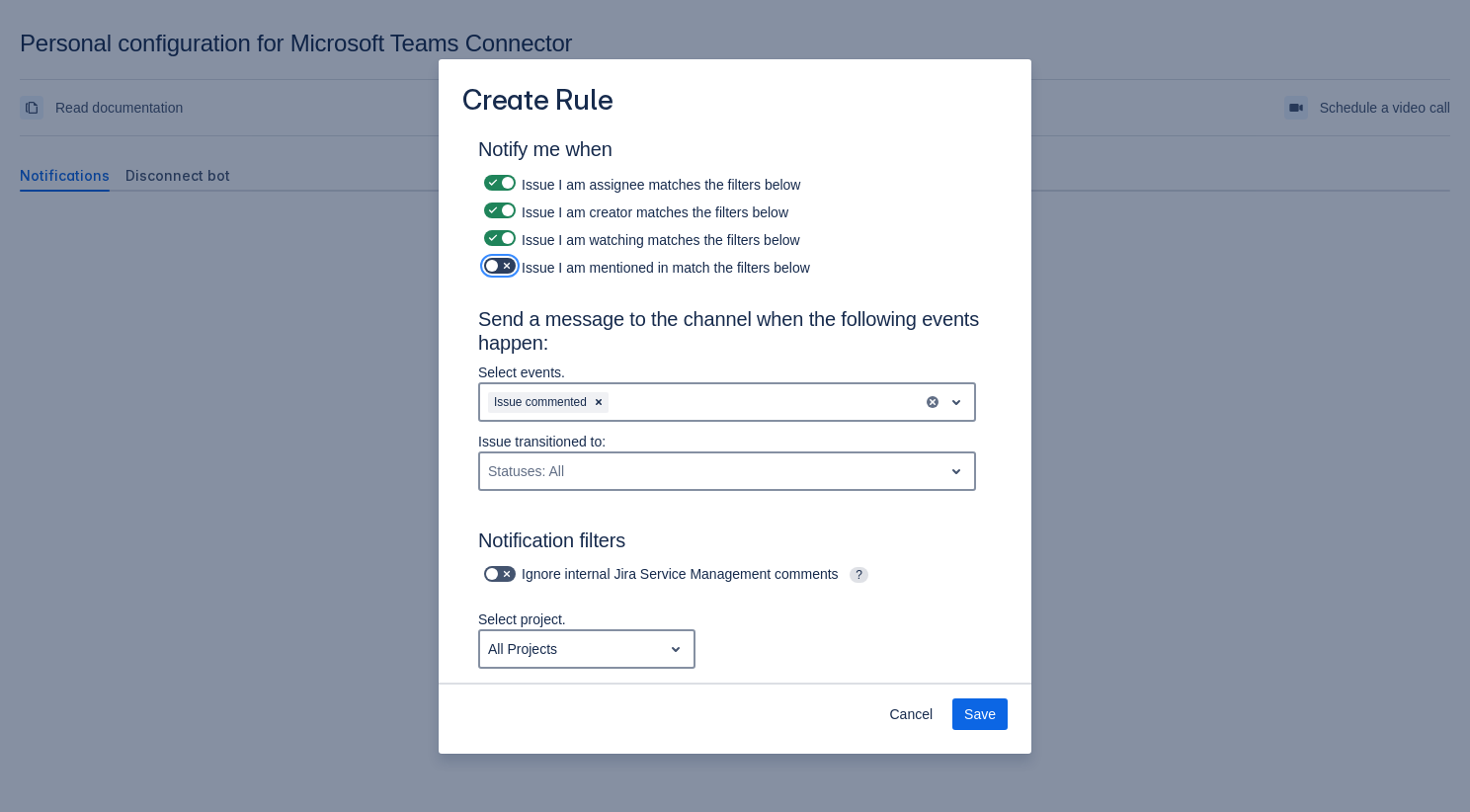 click at bounding box center [490, 266] 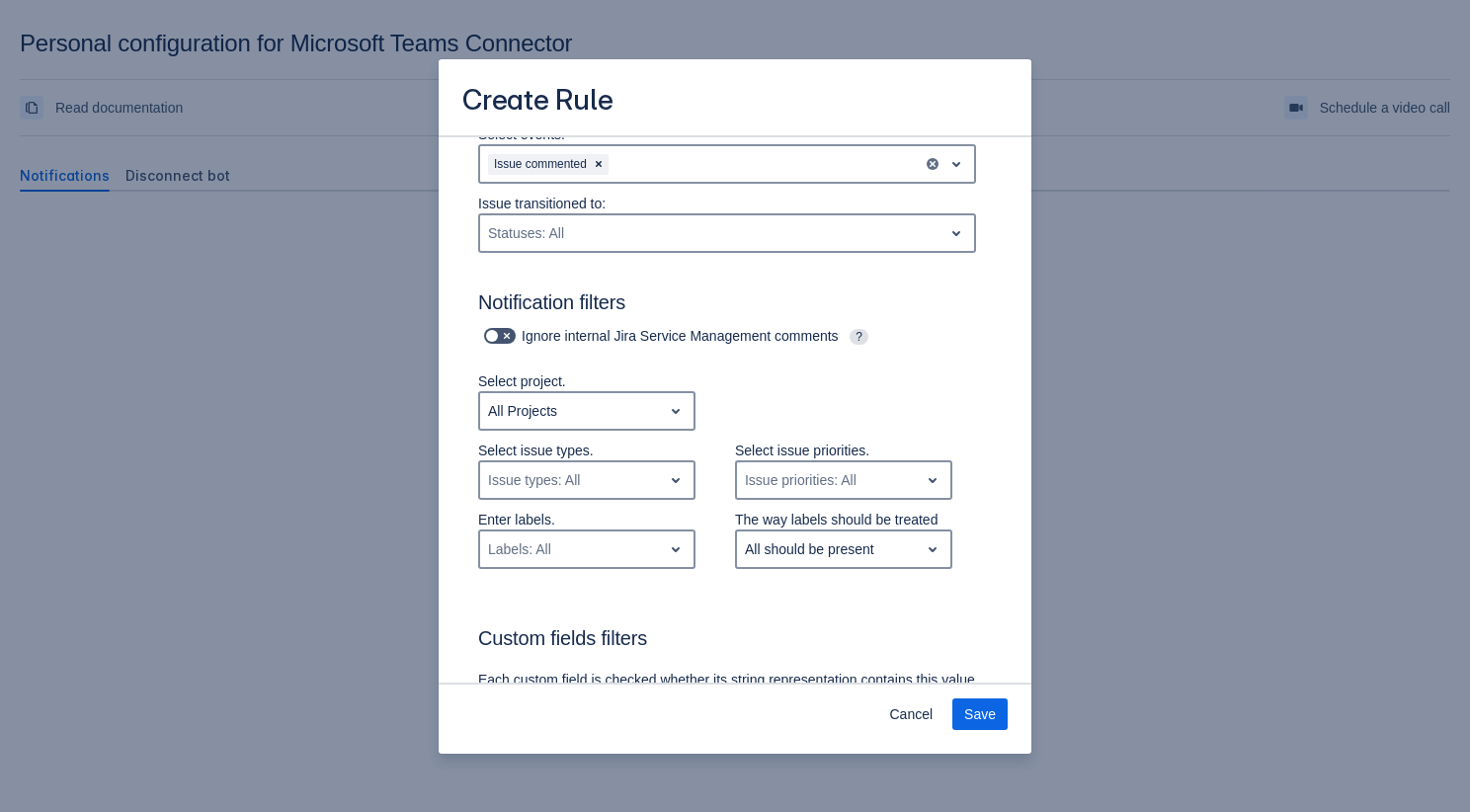 scroll, scrollTop: 274, scrollLeft: 0, axis: vertical 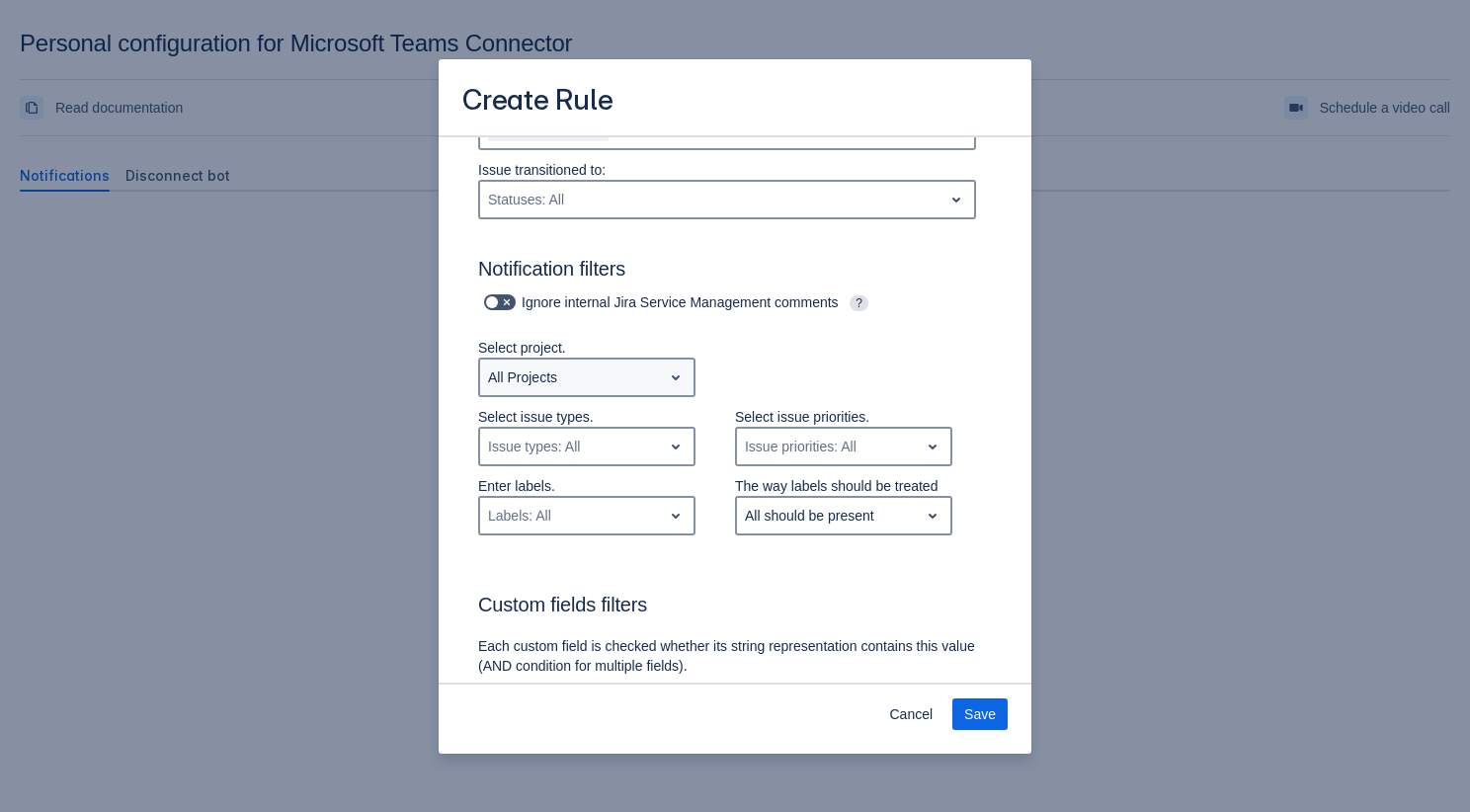 click on "All Projects" at bounding box center (523, 377) 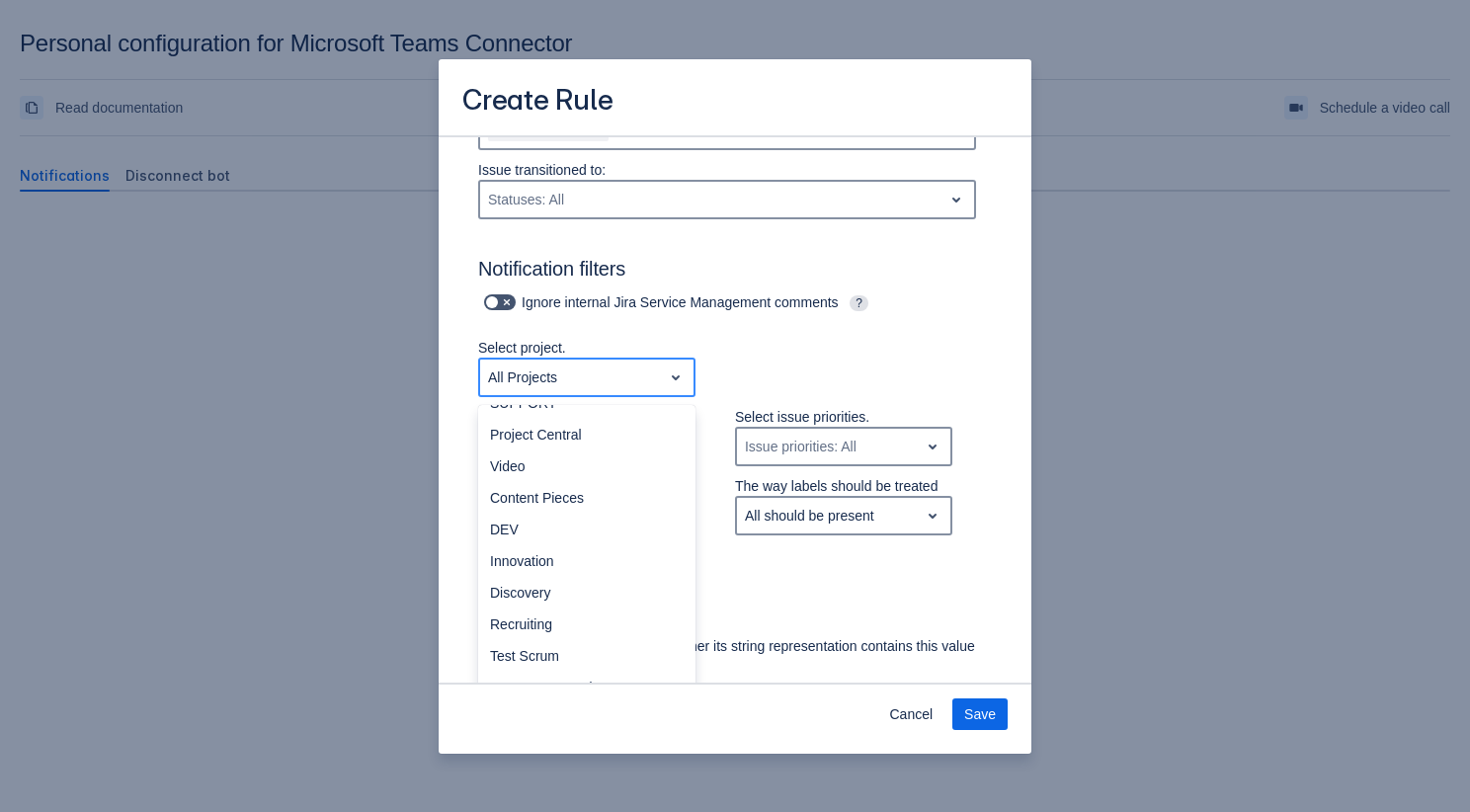 scroll, scrollTop: 99, scrollLeft: 0, axis: vertical 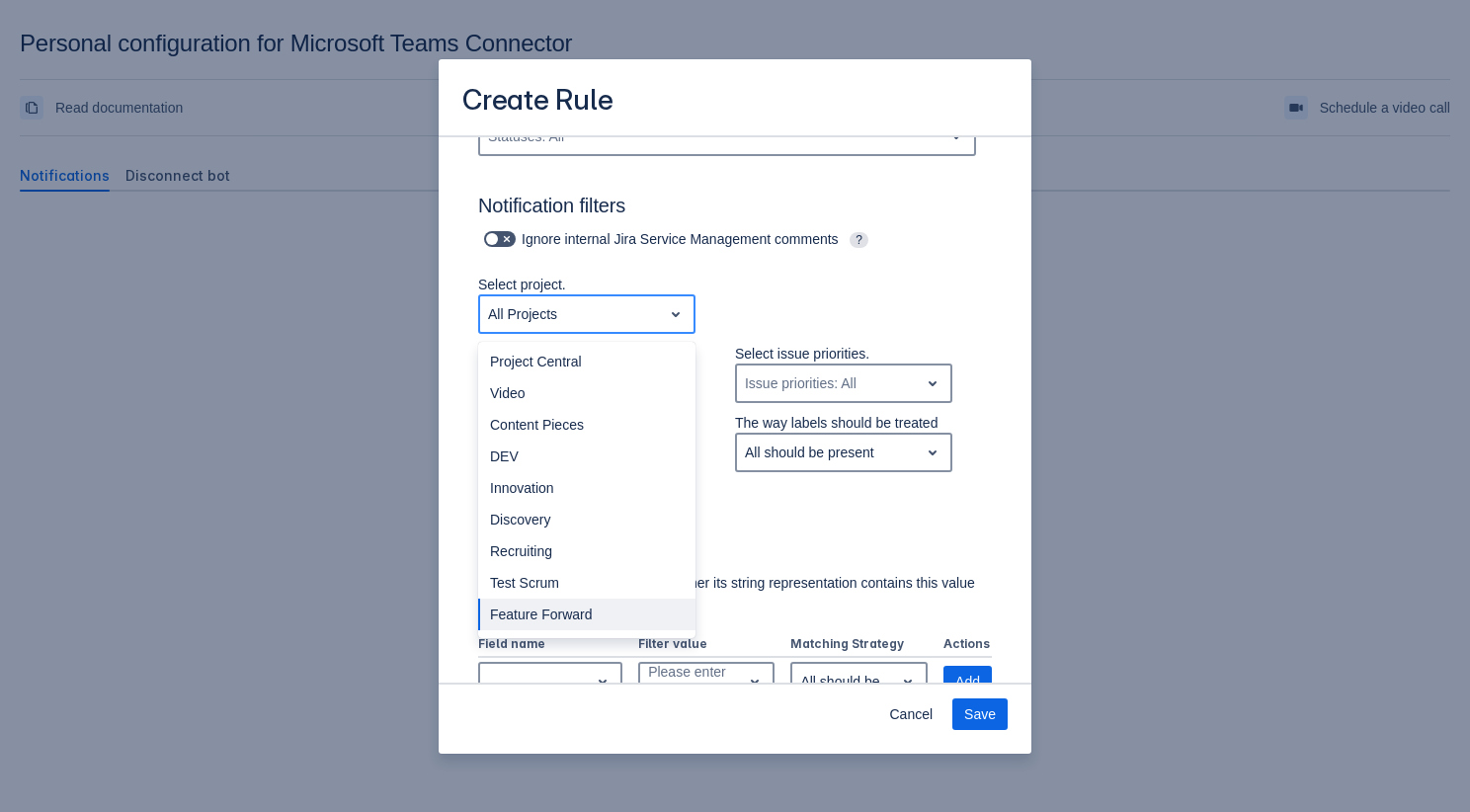 click on "Feature Forward" at bounding box center [587, 614] 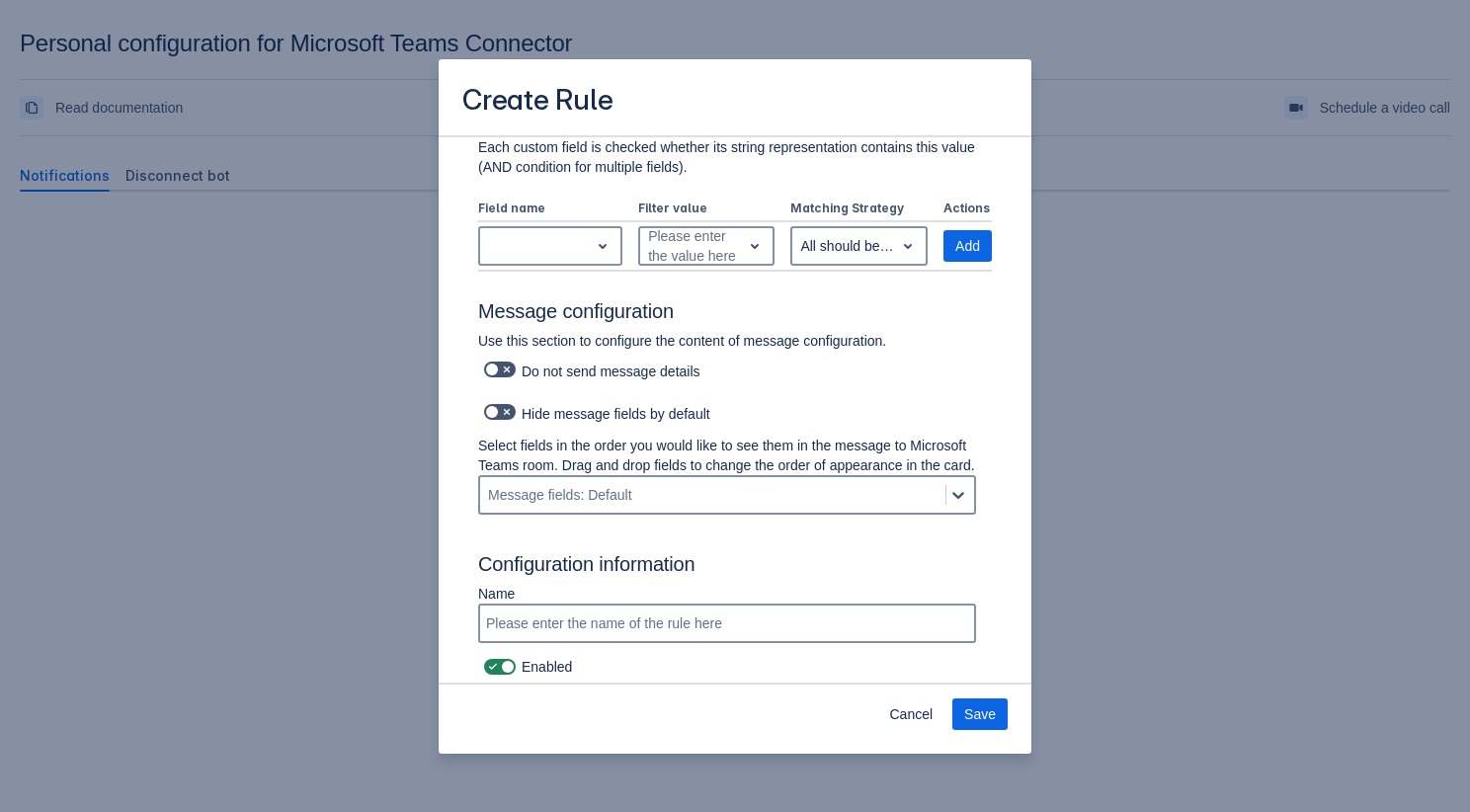 scroll, scrollTop: 790, scrollLeft: 0, axis: vertical 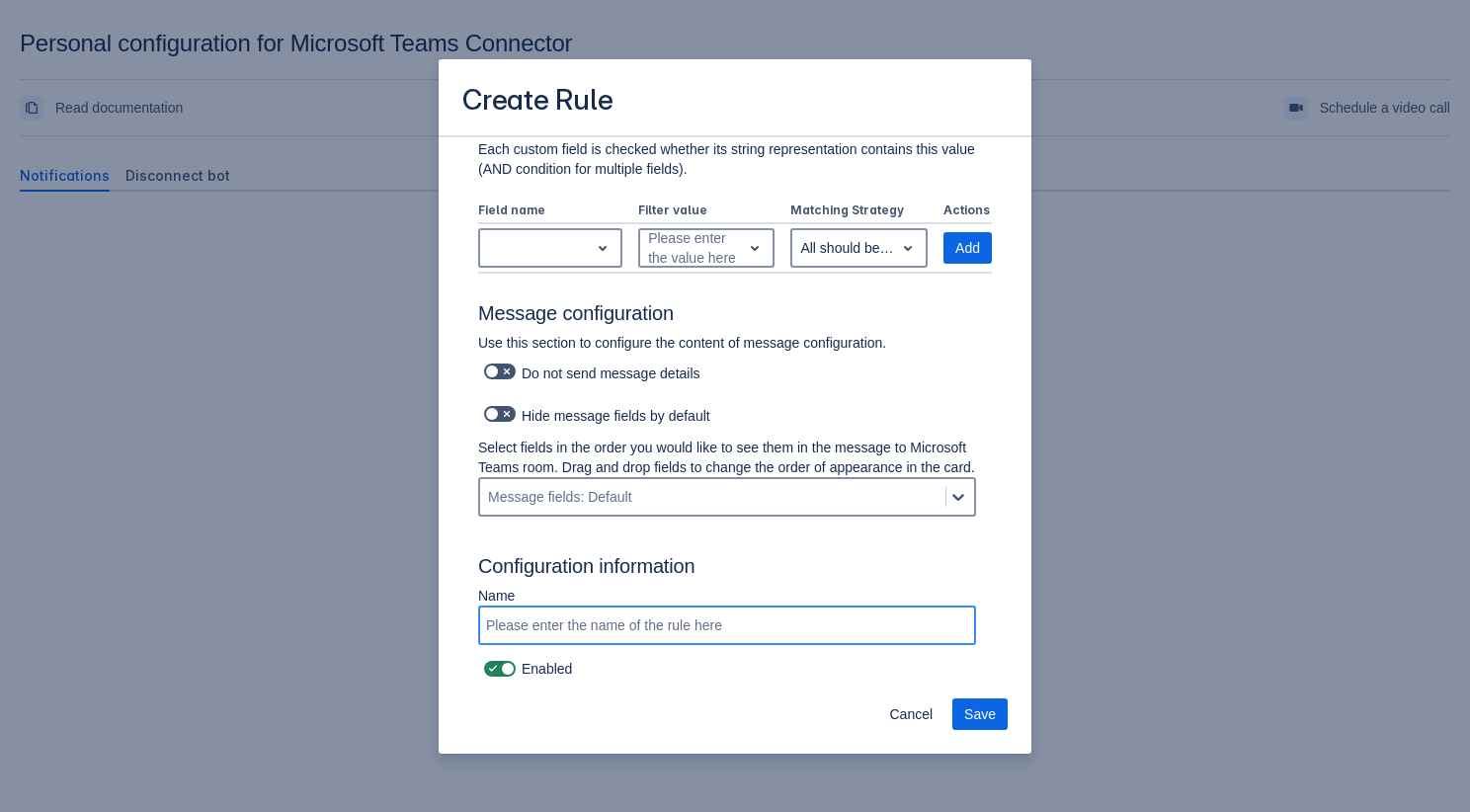 click at bounding box center (727, 625) 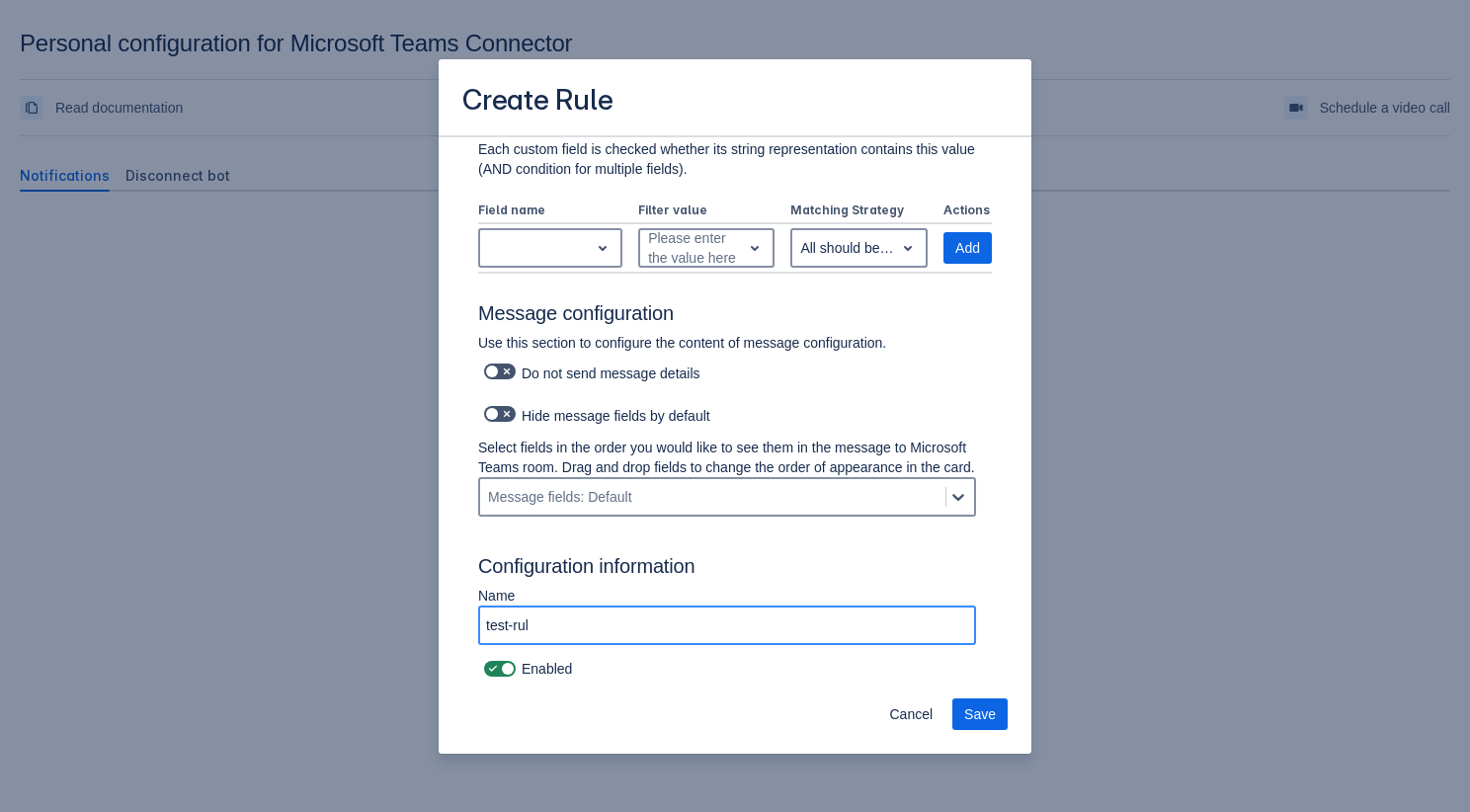 type on "test-rule" 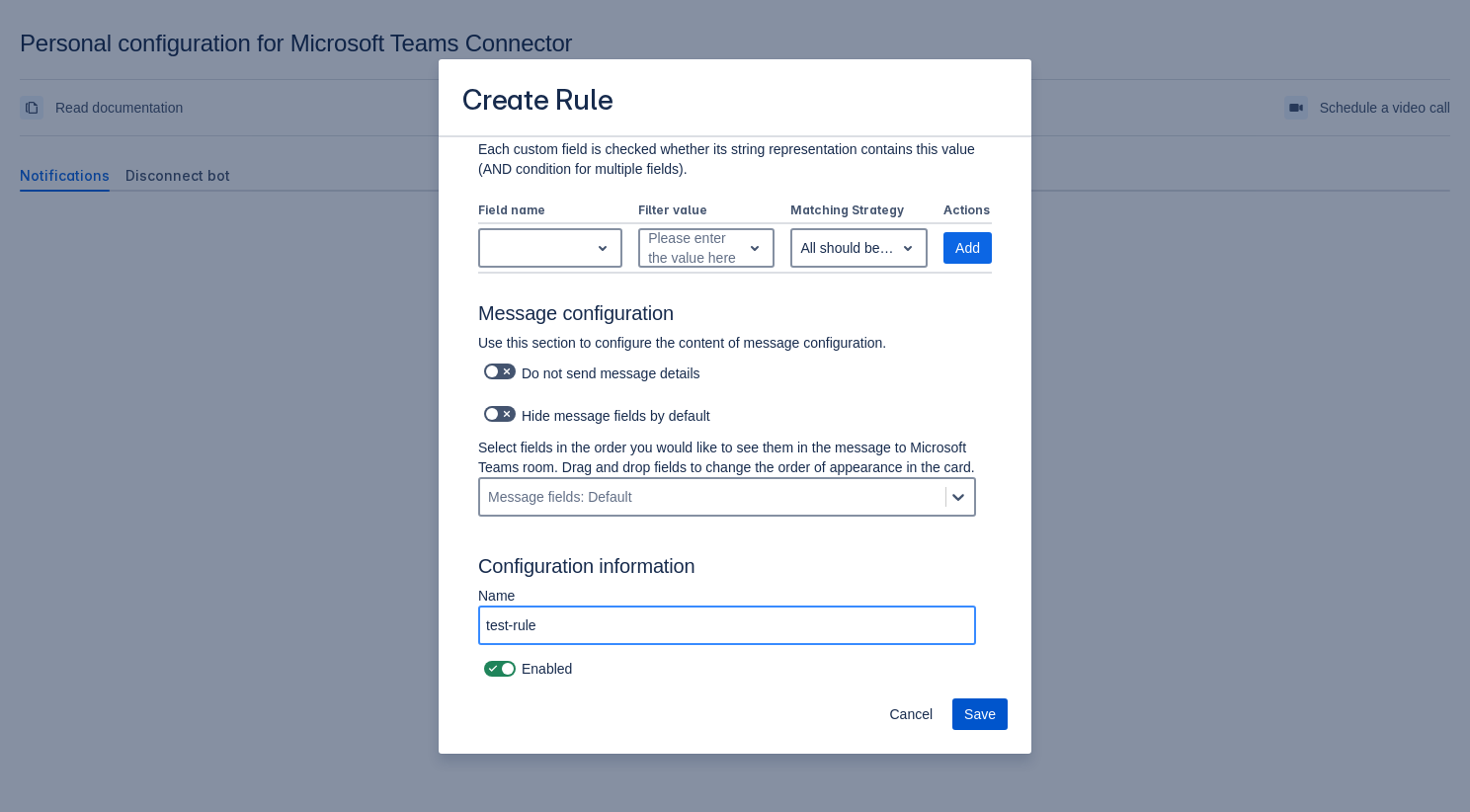click on "Save" at bounding box center [980, 714] 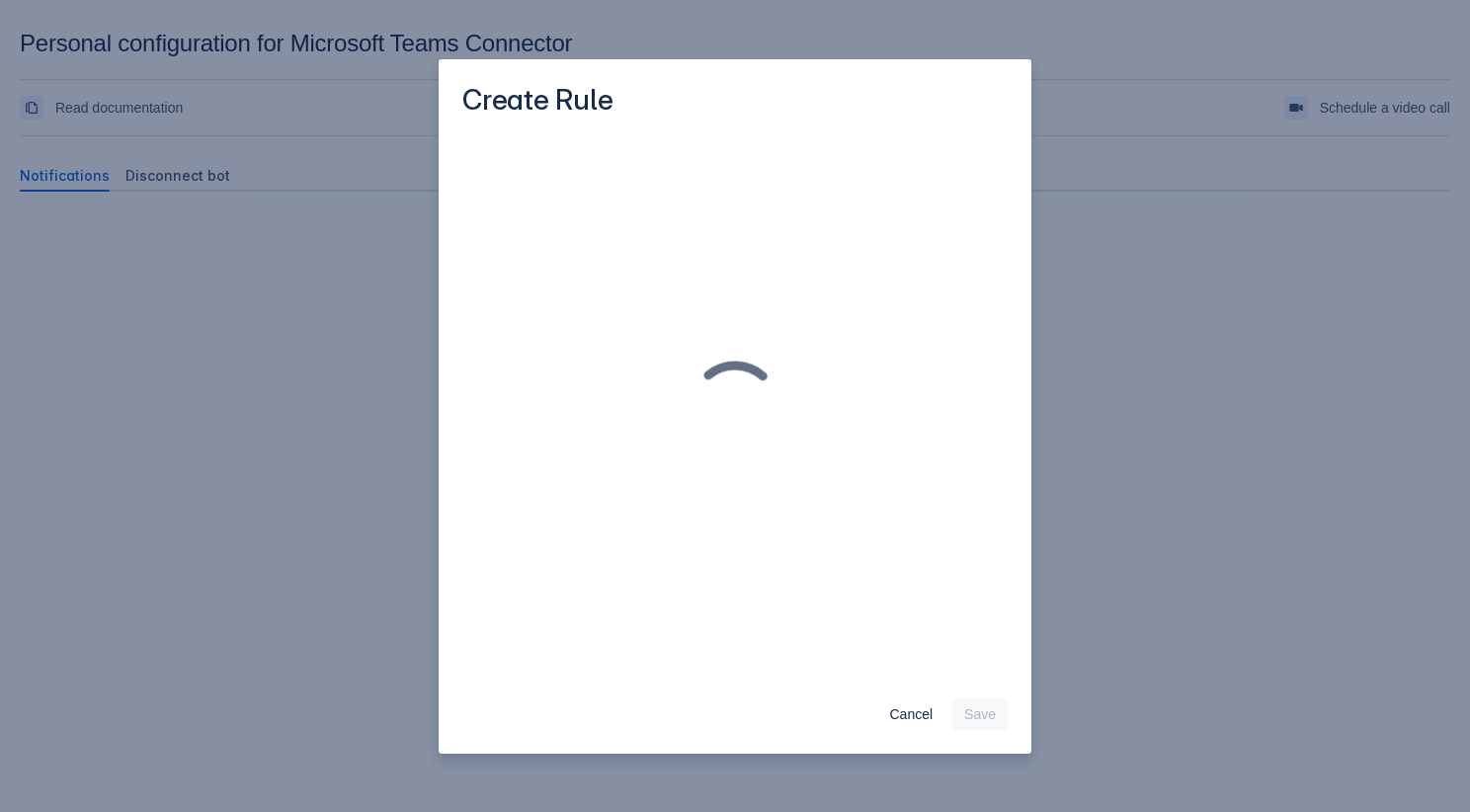 scroll, scrollTop: 0, scrollLeft: 0, axis: both 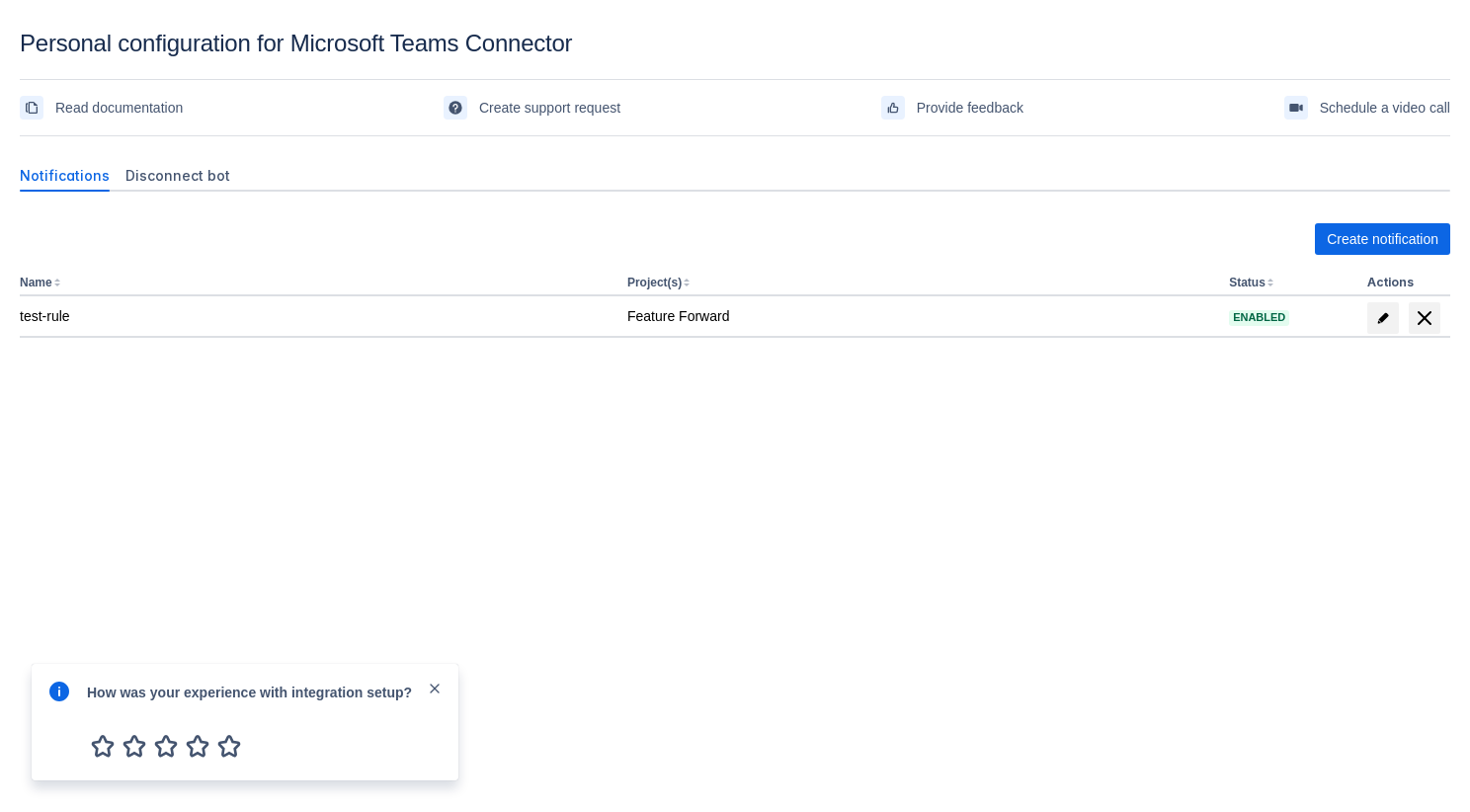 click at bounding box center (435, 689) 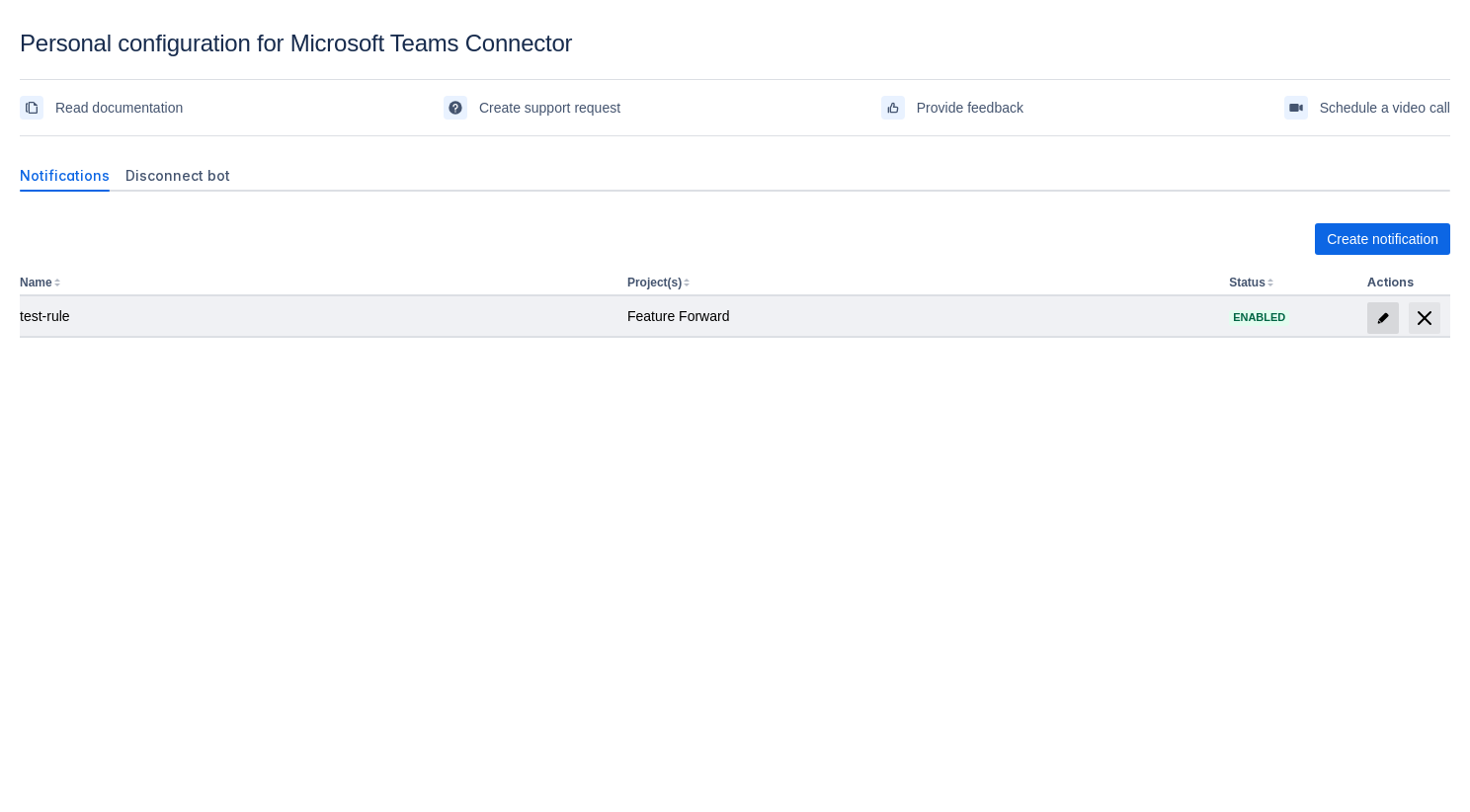 click at bounding box center [1383, 318] 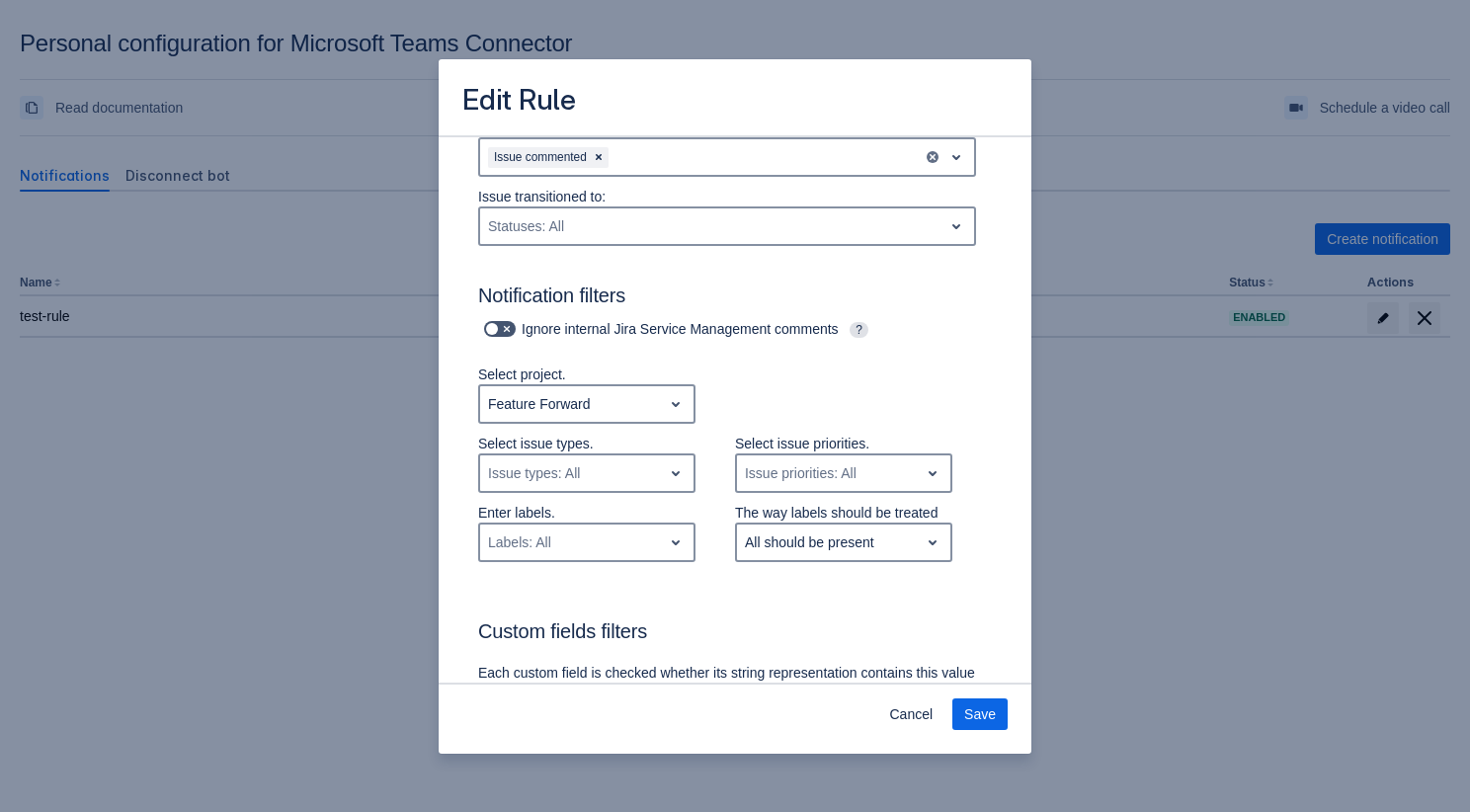 scroll, scrollTop: 340, scrollLeft: 0, axis: vertical 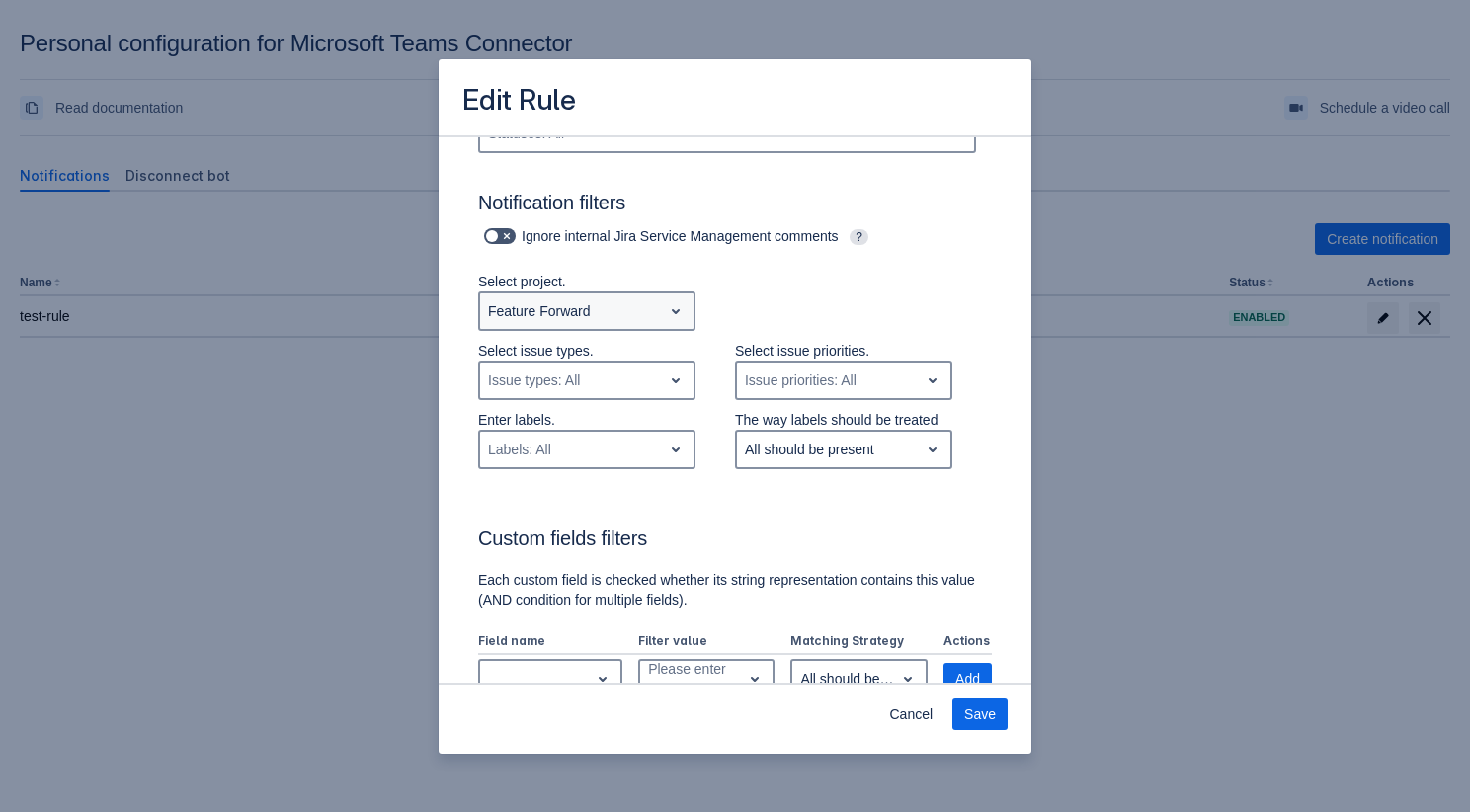 click on "Feature Forward" at bounding box center [571, 311] 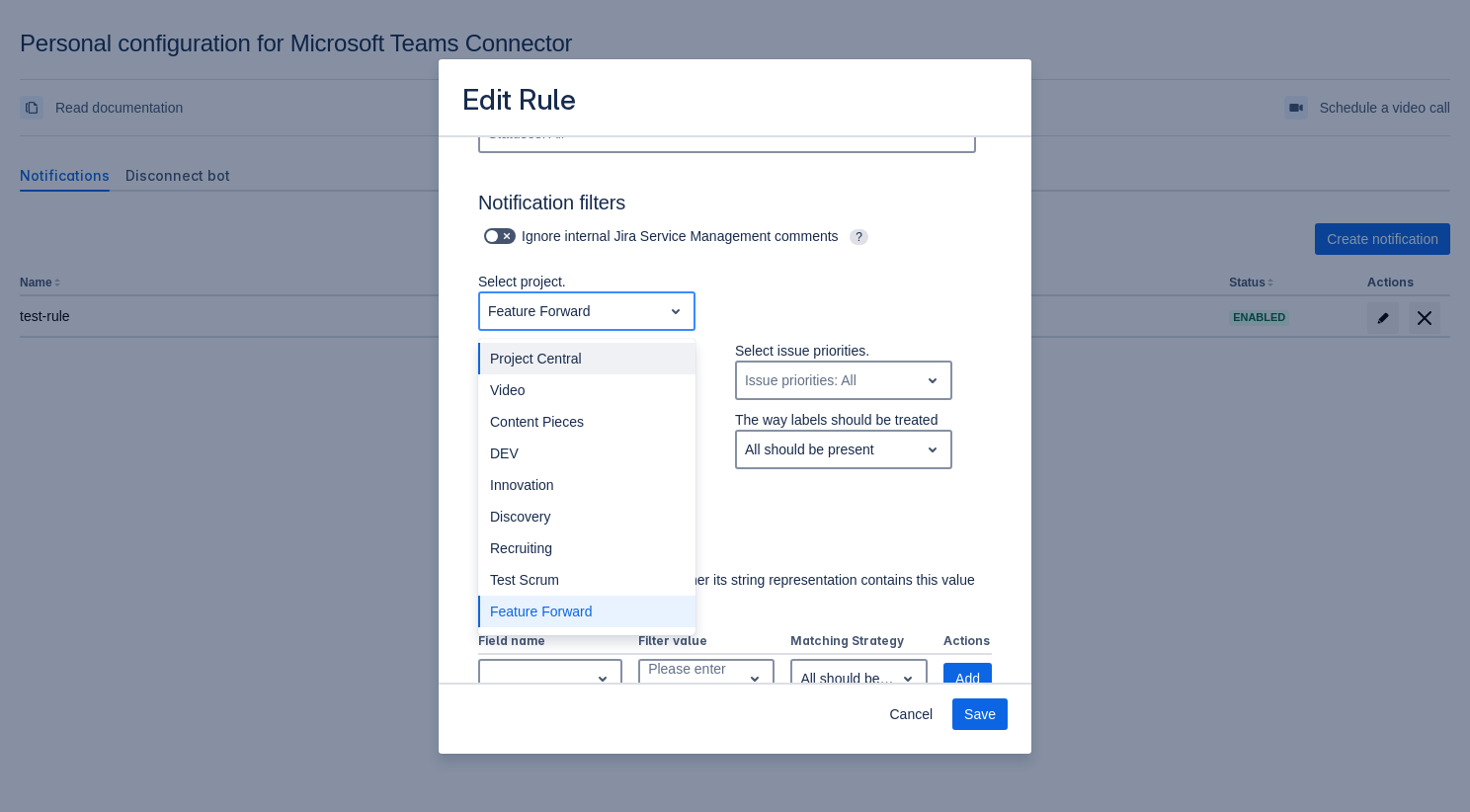 scroll, scrollTop: 0, scrollLeft: 0, axis: both 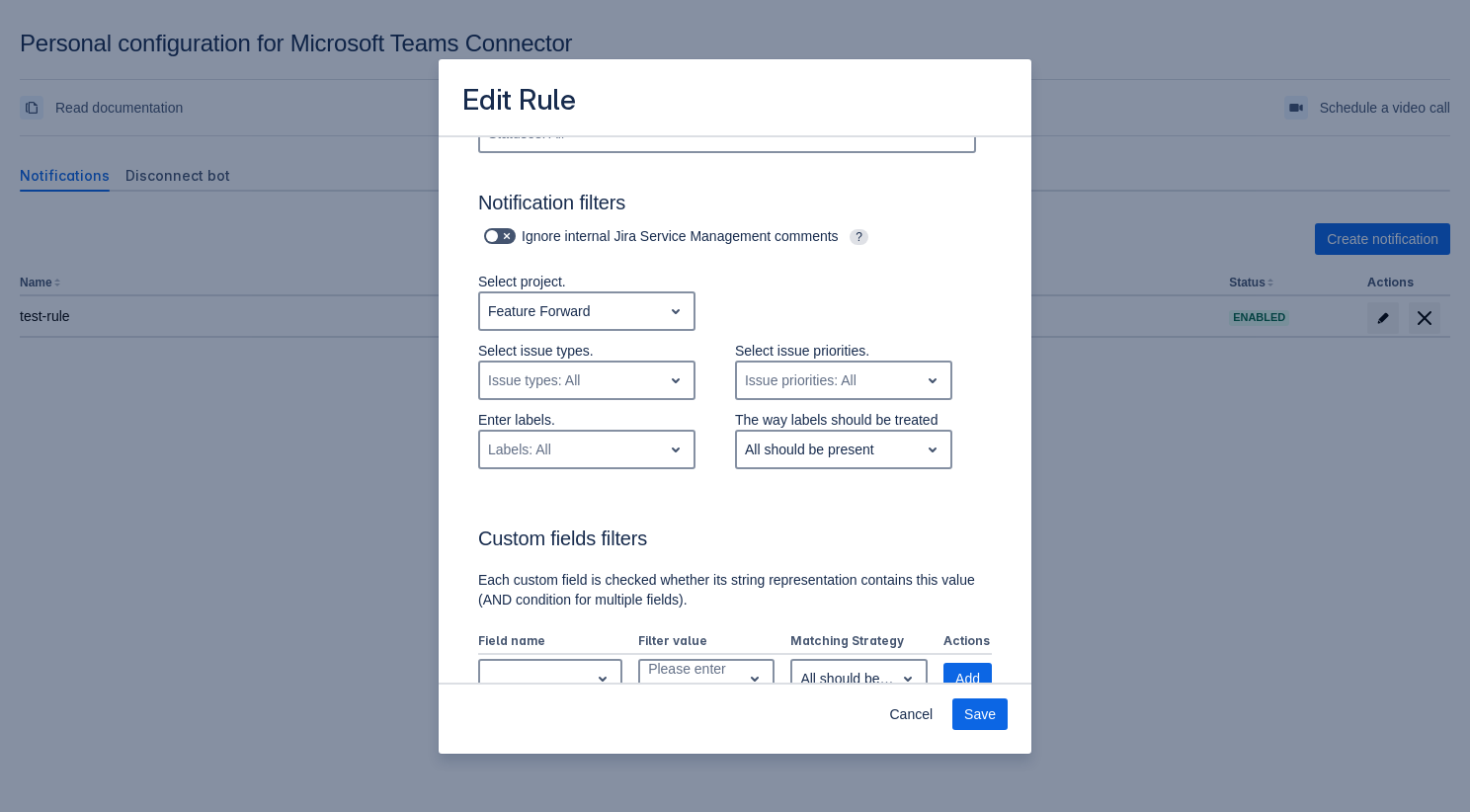 click on "Select project. Feature Forward" at bounding box center [715, 306] 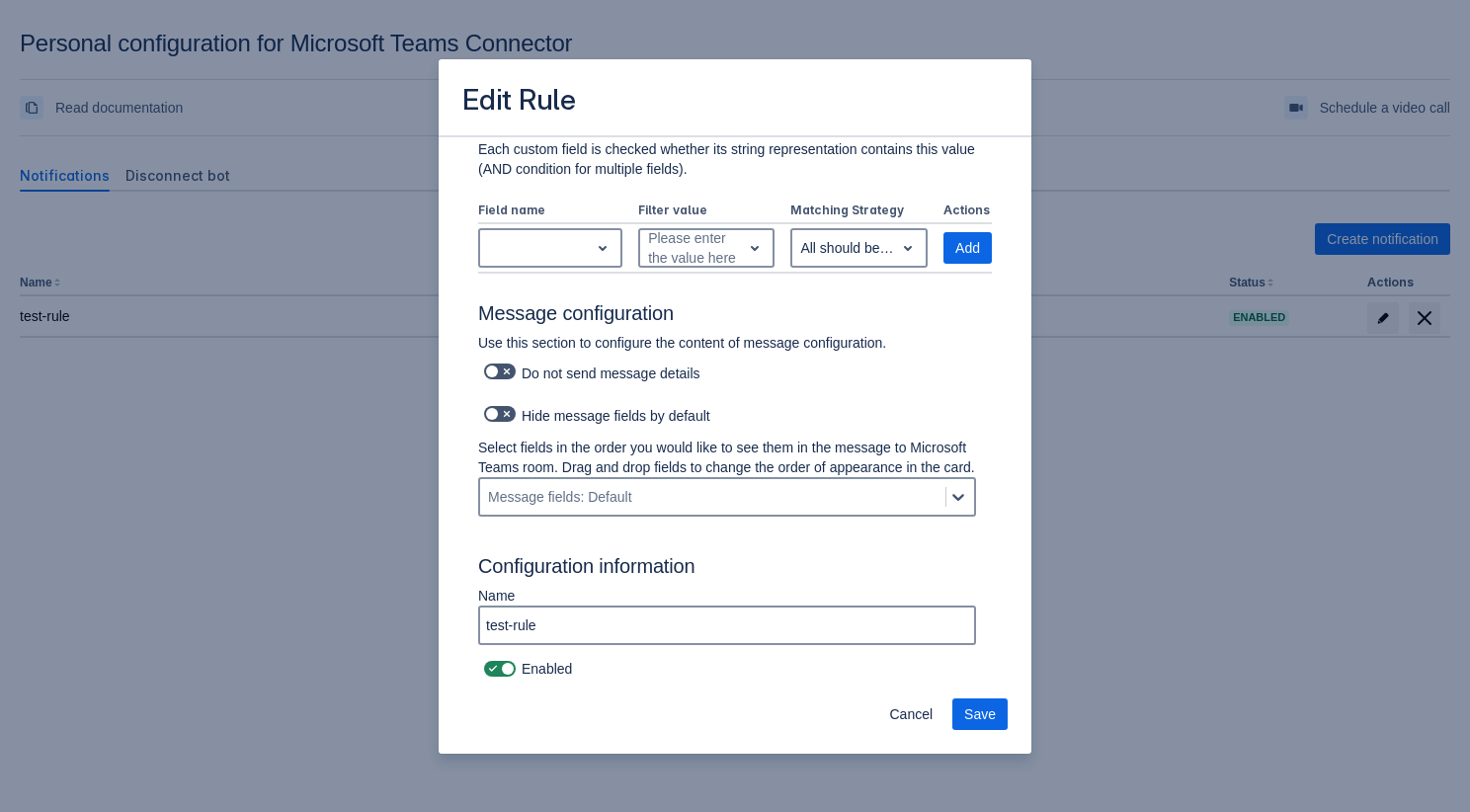 scroll, scrollTop: 771, scrollLeft: 0, axis: vertical 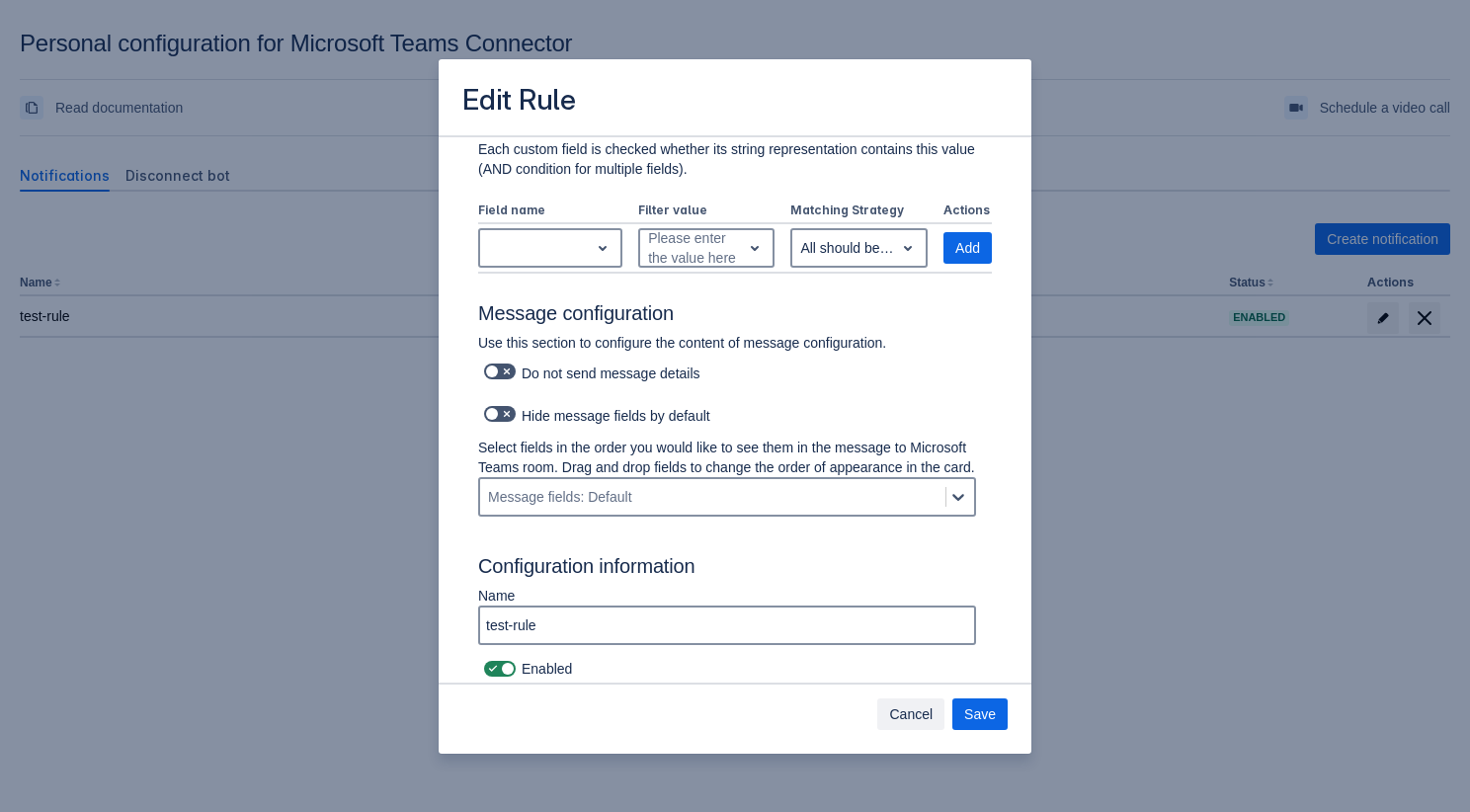 click on "Cancel" at bounding box center [911, 714] 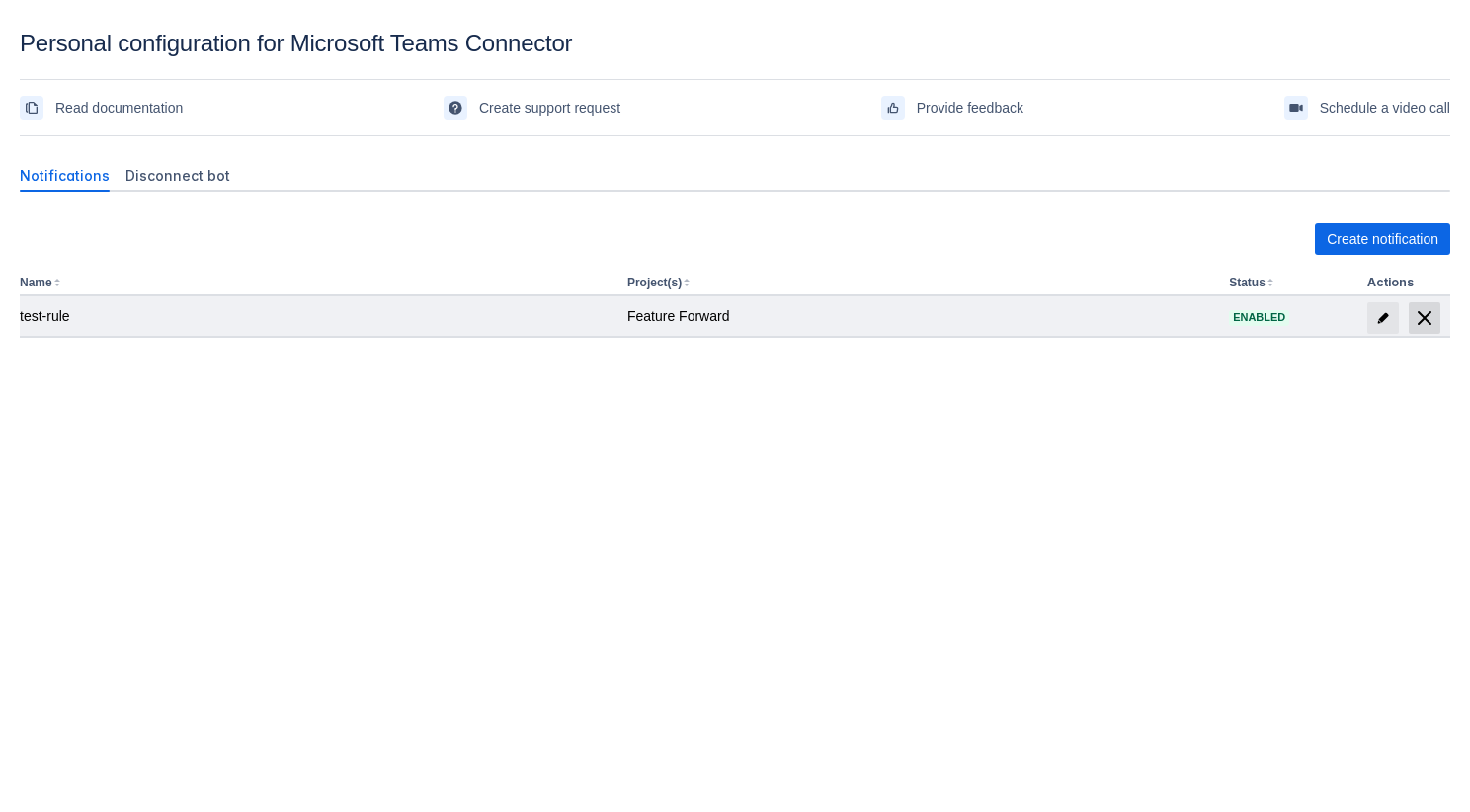 click at bounding box center [1425, 318] 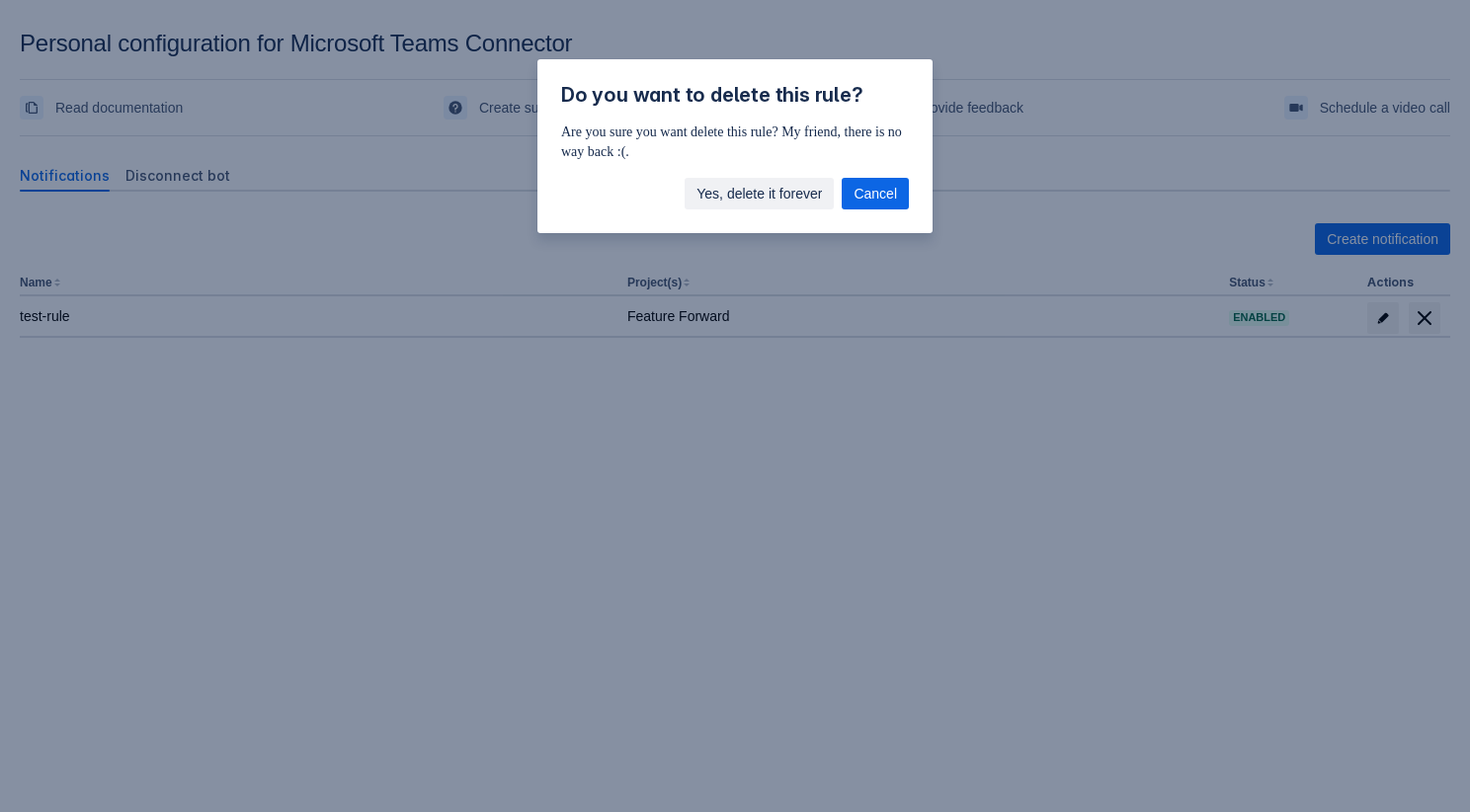 click on "Yes, delete it forever" at bounding box center [759, 194] 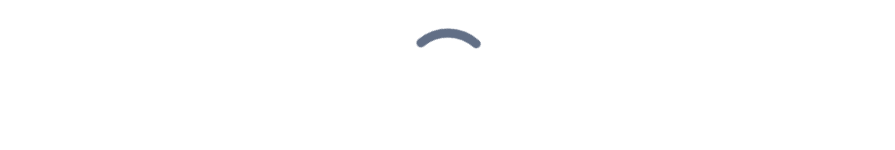 scroll, scrollTop: 0, scrollLeft: 0, axis: both 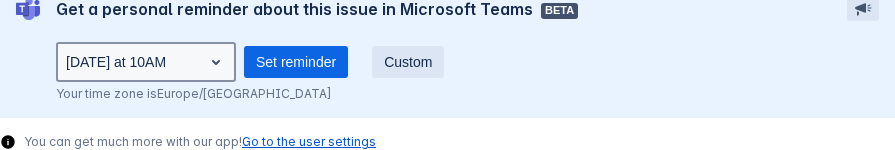 click on "[DATE] at 10AM" at bounding box center (146, 62) 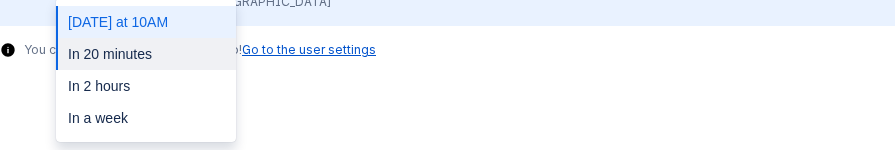 click on "In 20 minutes" at bounding box center (146, 54) 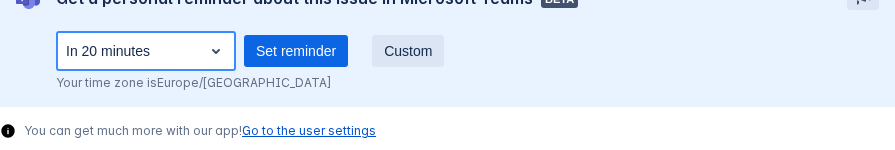 scroll, scrollTop: 0, scrollLeft: 0, axis: both 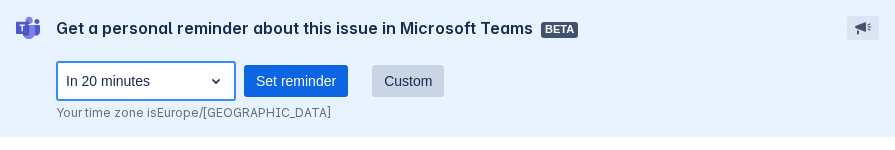 click on "Custom" at bounding box center (408, 81) 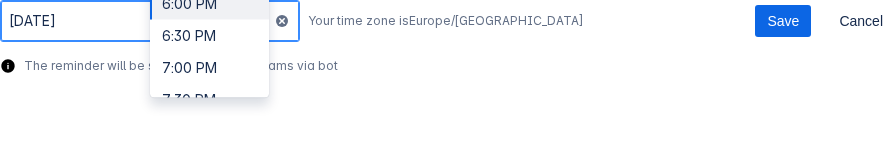 scroll, scrollTop: 150, scrollLeft: 0, axis: vertical 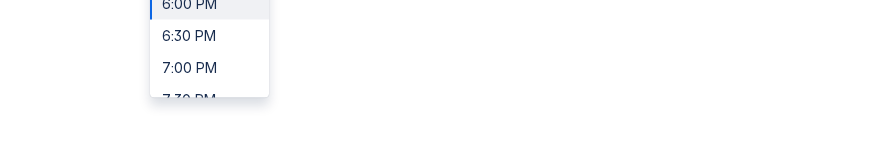 click on "6:00 PM, 2 of 13. 13 results available. Use Up and Down to choose options, press Enter to select the currently focused option, press Escape to exit the menu. 5:15 PM 5:30 PM 6:00 PM 6:30 PM 7:00 PM 7:30 PM 8:00 PM 8:30 PM 9:00 PM 9:30 PM 10:00 PM 10:30 PM 11:00 PM 11:30 PM" at bounding box center (209, -126) 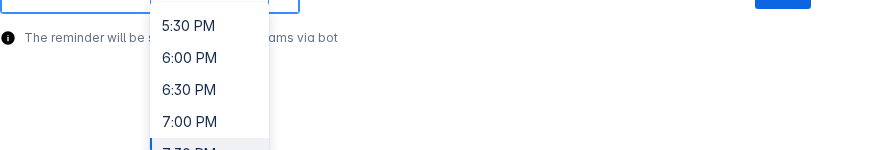 scroll, scrollTop: 0, scrollLeft: 0, axis: both 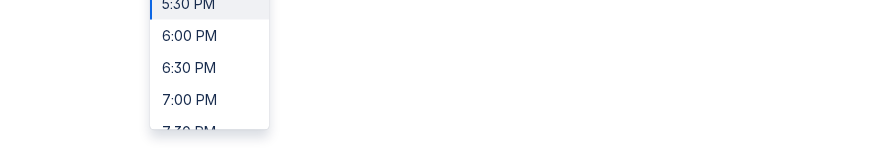 click on "5:30 PM, 1 of 13. 13 results available. Use Up and Down to choose options, press Enter to select the currently focused option, press Escape to exit the menu. 5:15 PM 5:30 PM 6:00 PM 6:30 PM 7:00 PM 7:30 PM 8:00 PM 8:30 PM 9:00 PM 9:30 PM 10:00 PM 10:30 PM 11:00 PM 11:30 PM" at bounding box center [209, -127] 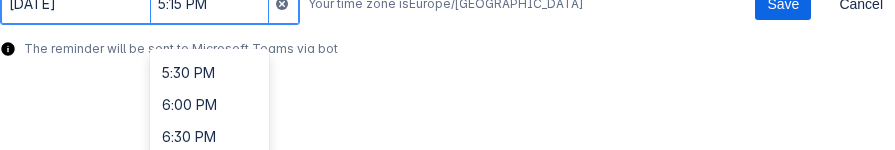 scroll, scrollTop: 0, scrollLeft: 0, axis: both 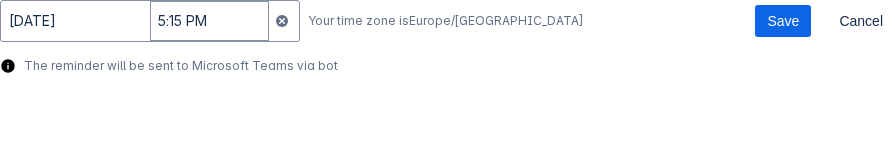 click on "5:15 PM" at bounding box center [209, 21] 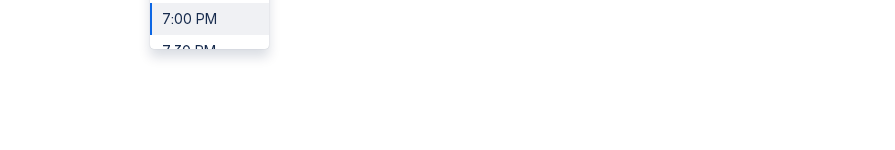 click on "7:00 PM" at bounding box center [209, 19] 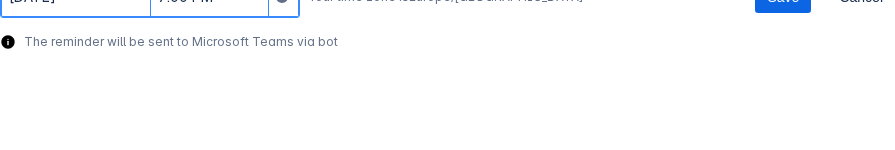 scroll, scrollTop: 0, scrollLeft: 0, axis: both 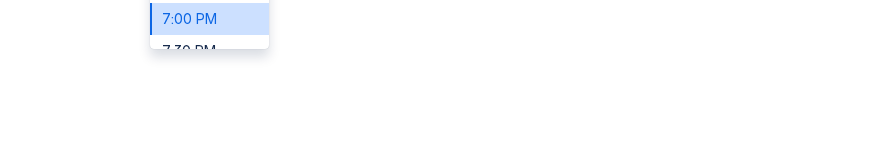 click on "option 7:00 PM, selected. 7:00 PM, 4 of 13. 13 results available. Use Up and Down to choose options, press Enter to select the currently focused option, press Escape to exit the menu. 7:00 PM 5:30 PM 6:00 PM 6:30 PM 7:00 PM 7:30 PM 8:00 PM 8:30 PM 9:00 PM 9:30 PM 10:00 PM 10:30 PM 11:00 PM 11:30 PM" at bounding box center (209, -128) 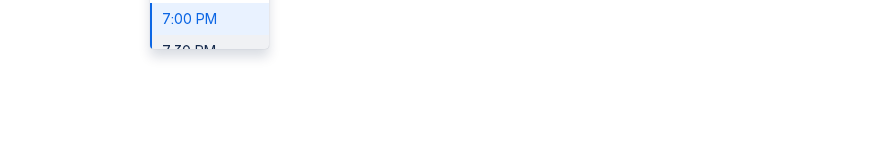 scroll, scrollTop: 0, scrollLeft: 0, axis: both 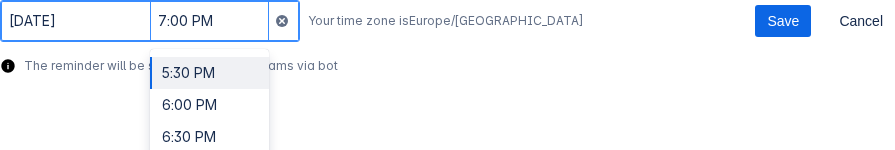 type on "2" 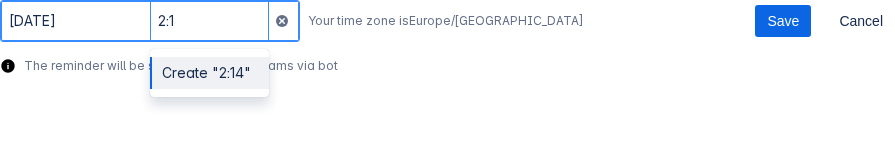 type on "2:15" 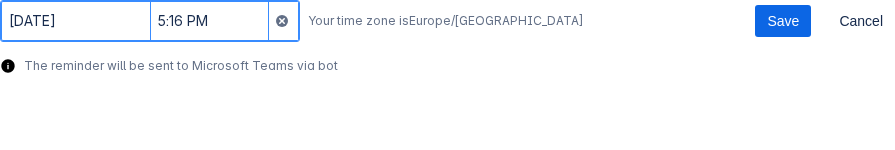 scroll, scrollTop: 150, scrollLeft: 0, axis: vertical 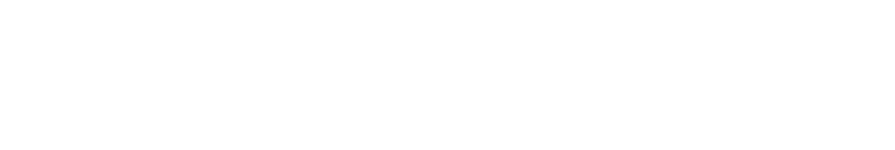 click on "option Create "2:15", selected. 5:16 PM" at bounding box center [209, -126] 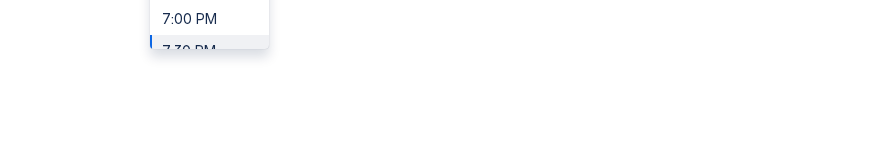scroll, scrollTop: 0, scrollLeft: 0, axis: both 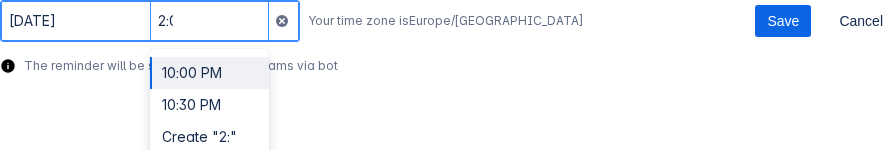 type on "2:08" 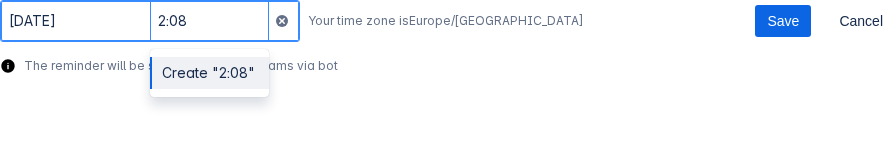 type 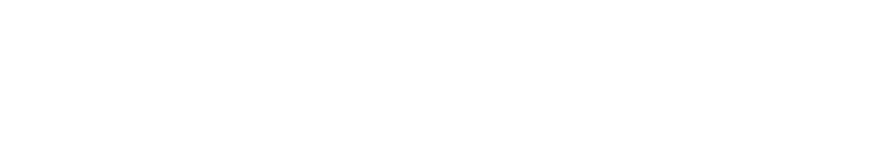 click on "option Create "2:08", selected. 5:16 PM" at bounding box center [209, -126] 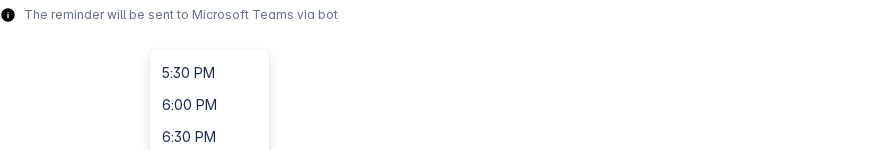 scroll, scrollTop: 0, scrollLeft: 0, axis: both 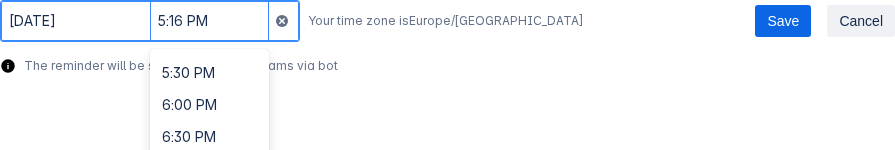 click on "Cancel" at bounding box center (861, 21) 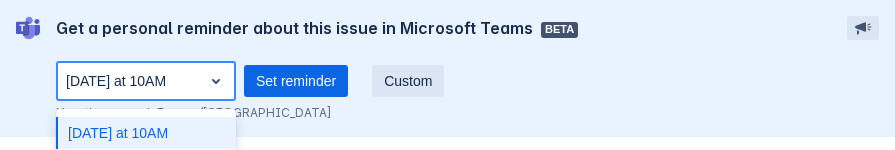 scroll, scrollTop: 111, scrollLeft: 0, axis: vertical 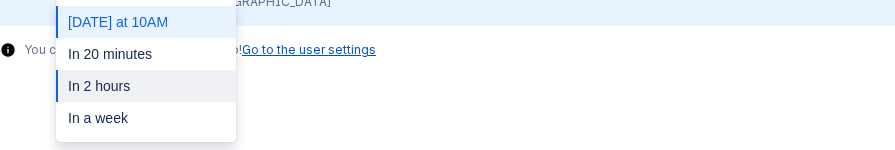 click on "option In 2 hours focused, 3 of 4. 4 results available. Use Up and Down to choose options, press Enter to select the currently focused option, press Escape to exit the menu. [DATE] at 10AM [DATE] at 10AM In 20 minutes In 2 hours In a week" at bounding box center [146, -30] 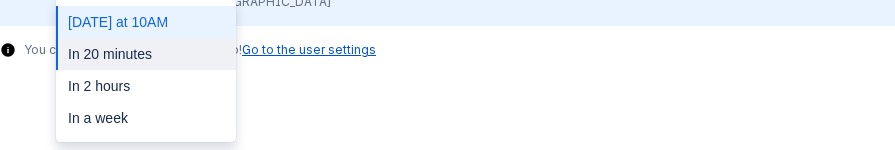 click on "In 20 minutes" at bounding box center (146, 54) 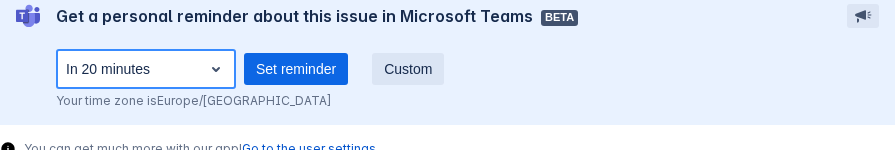scroll, scrollTop: 0, scrollLeft: 0, axis: both 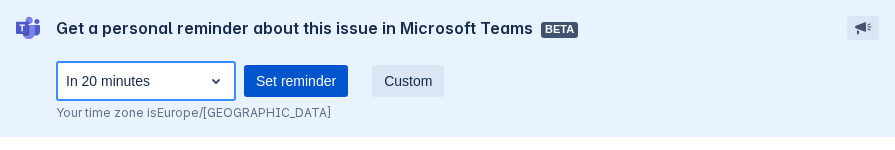 click on "Set reminder" at bounding box center [296, 81] 